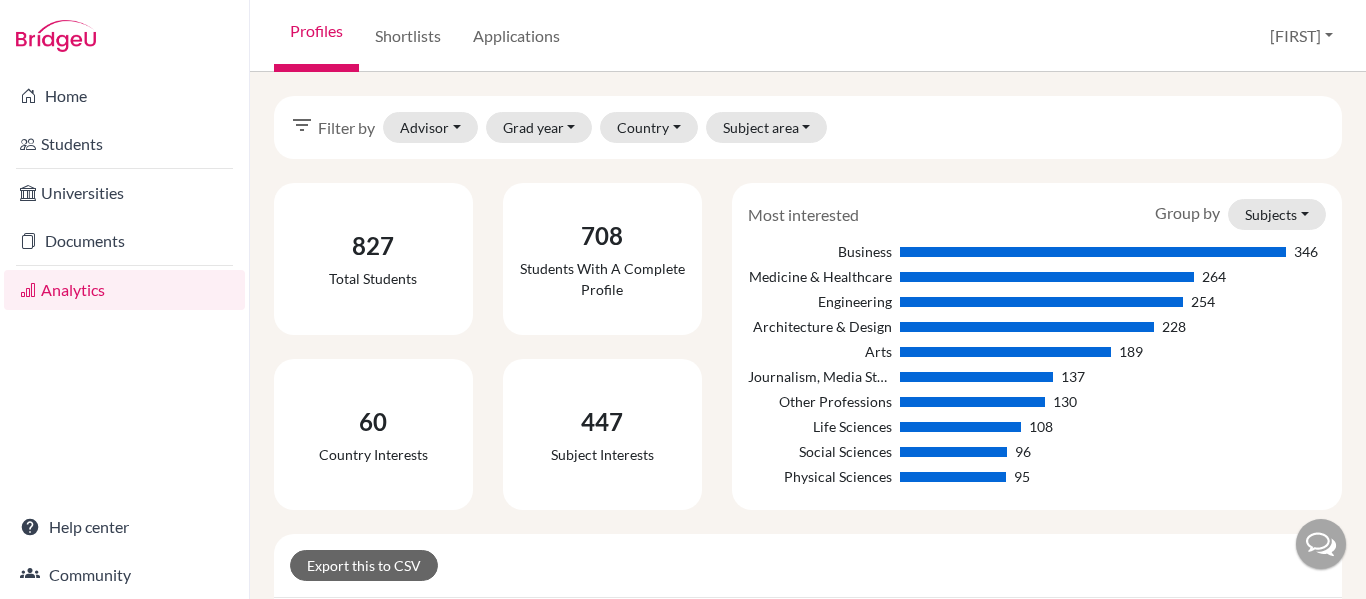 scroll, scrollTop: 0, scrollLeft: 0, axis: both 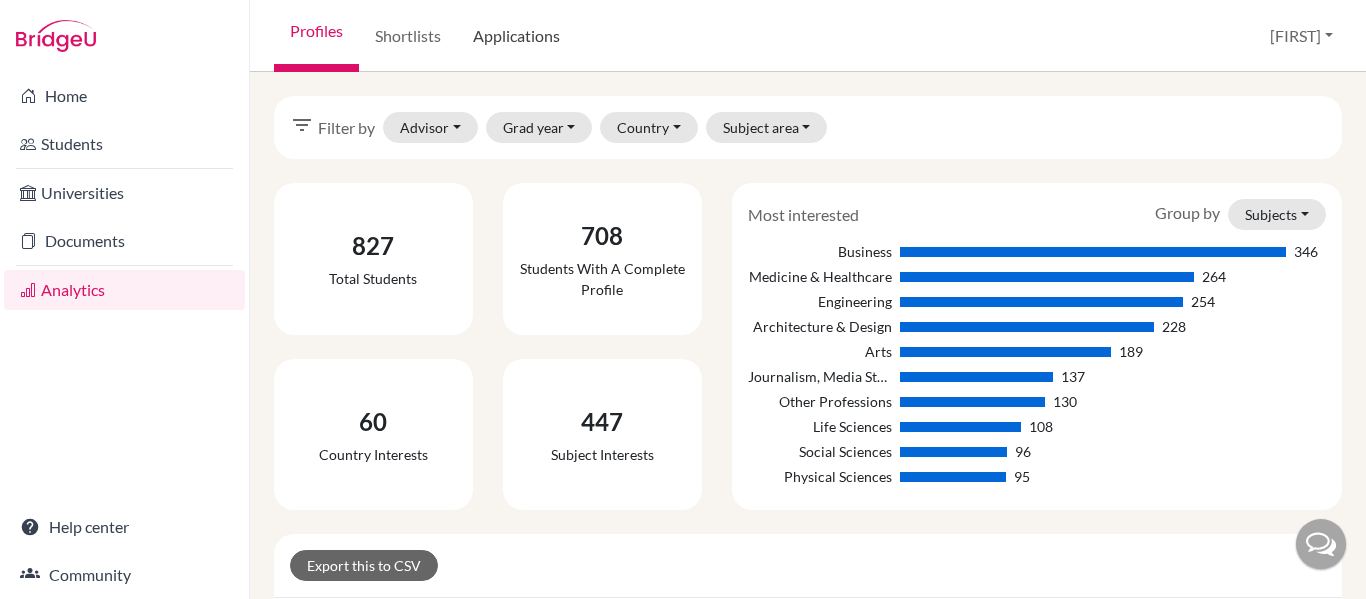 click on "Applications" at bounding box center [516, 36] 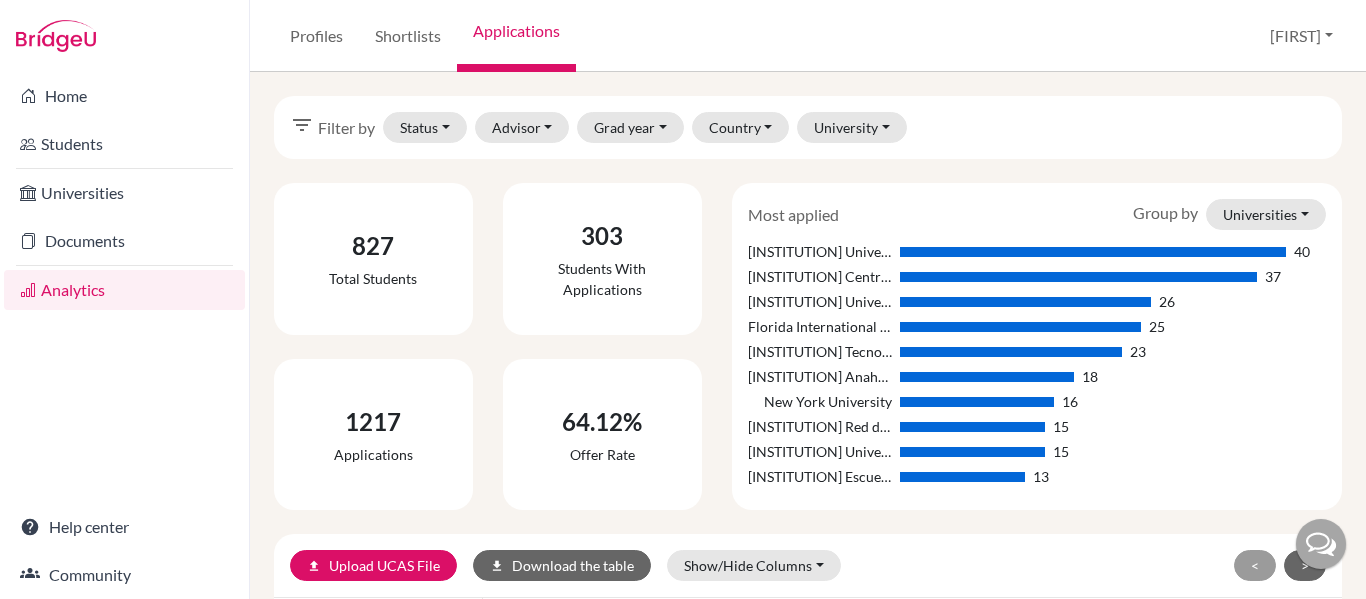 scroll, scrollTop: 0, scrollLeft: 0, axis: both 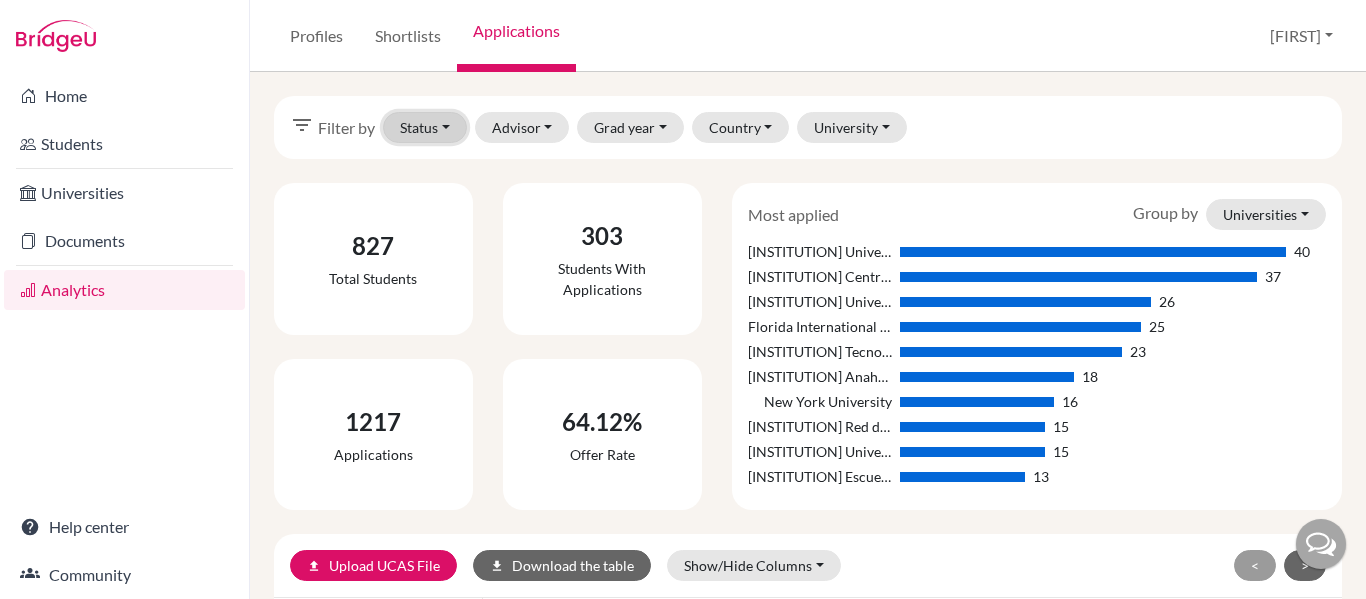 click on "Status" at bounding box center [425, 127] 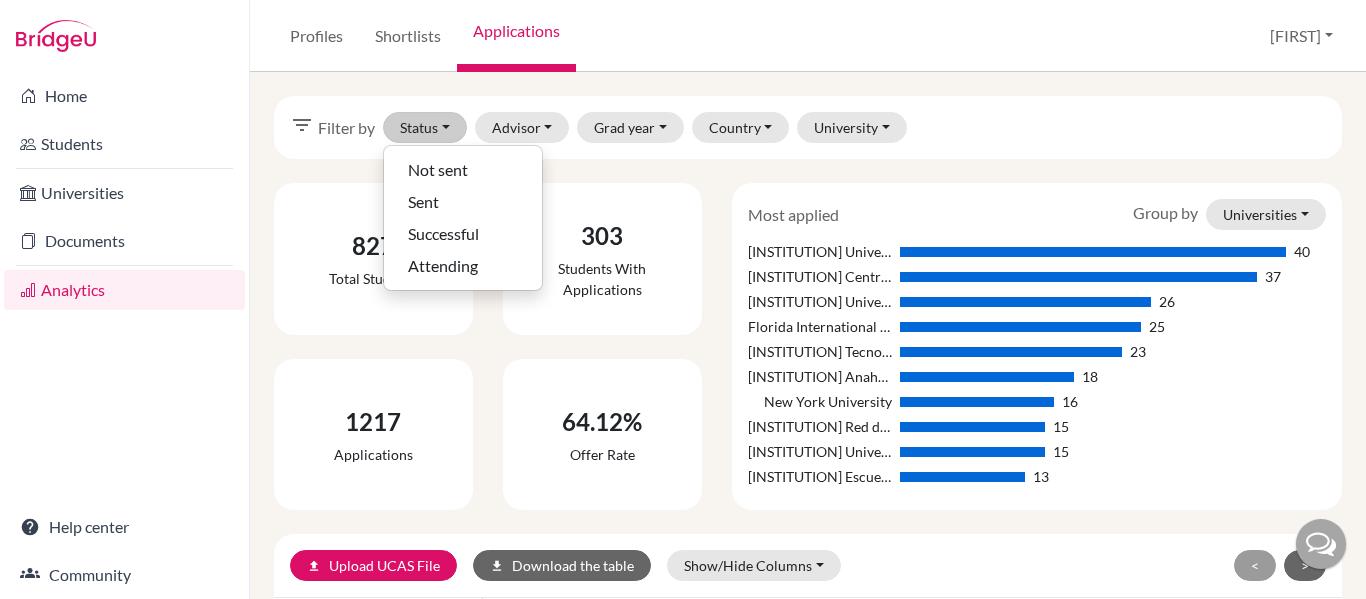 click on "Profiles
Shortlists
Applications
Rene
Profile
School Settings
Log out" at bounding box center [808, 36] 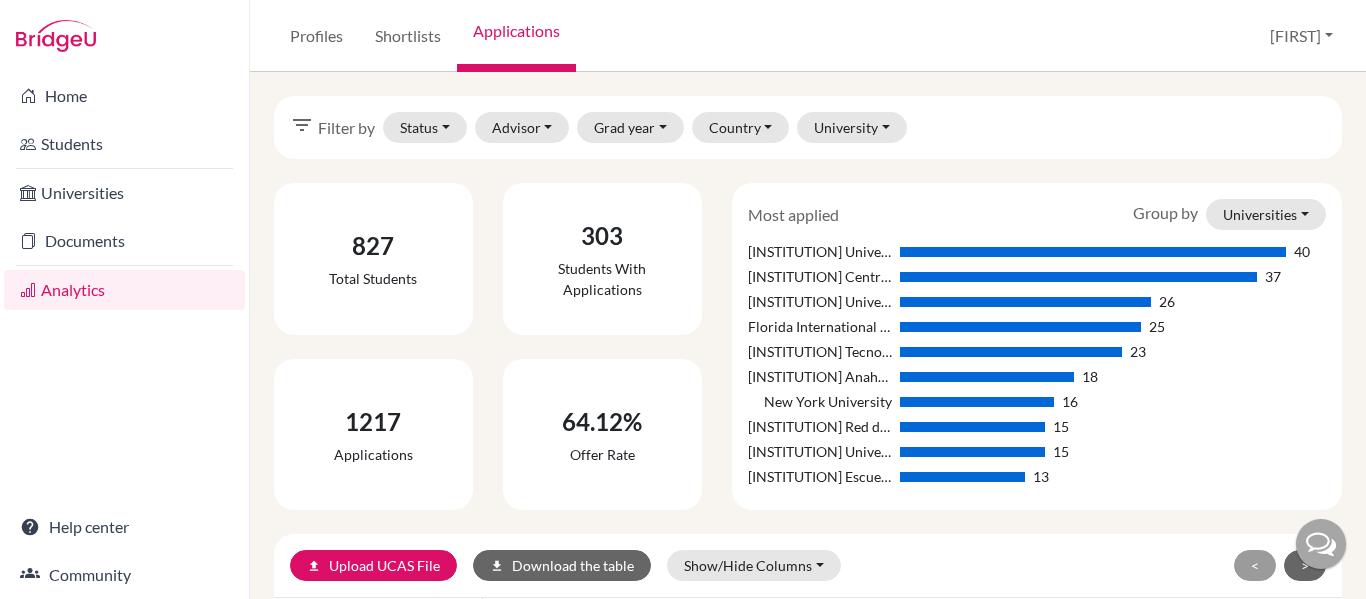 click on "filter_list Filter by Status Not sent Sent Successful Attending Advisor Chavez, Karen Chavez, Luis Chavez, Monica Fernandez, Rene Laguna, Jorge Sanchez, Bayron Grad year 2029 2028 2027 2026 2025 2024 2023 2022 2021 2020 2017 2016 1990 Country Argentina Australia Bulgaria Canada China Costa Rica Czech Republic Finland France Germany Guatemala Honduras Hong Kong (China) Ireland Italy Japan Mexico Netherlands Nicaragua Norway Panama Portugal Russia South Africa South Korea Spain Turkey United Kingdom United States of America University Aberystwyth University Abilene Christian University Academy of Marketing and Social Information Technologies Krasnodar Adams State University Adelphi University Agnes Scott College Akademie Mode & Design Albion College Algonquin College Alverno College Ambrose University AMDA College of the Performing Arts American College of the Mediterranean (ACM) American International College American University in Bulgaria American University of Paris American University of Rome Colby College" at bounding box center (808, 127) 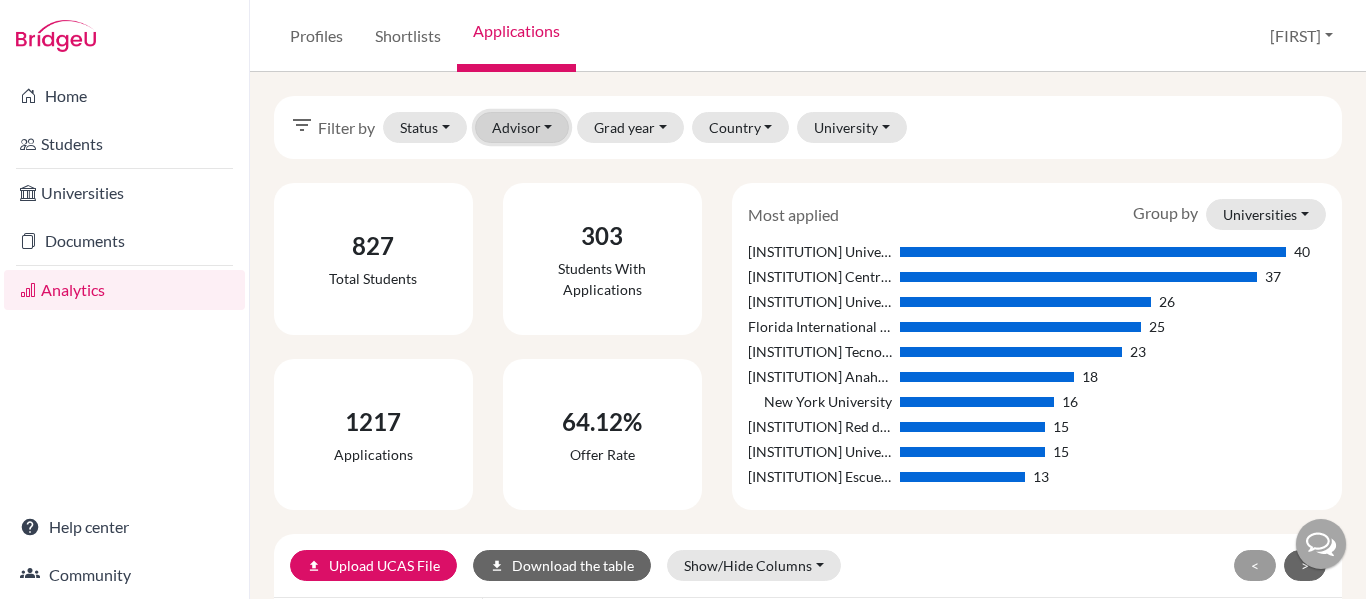 click on "Advisor" at bounding box center (522, 127) 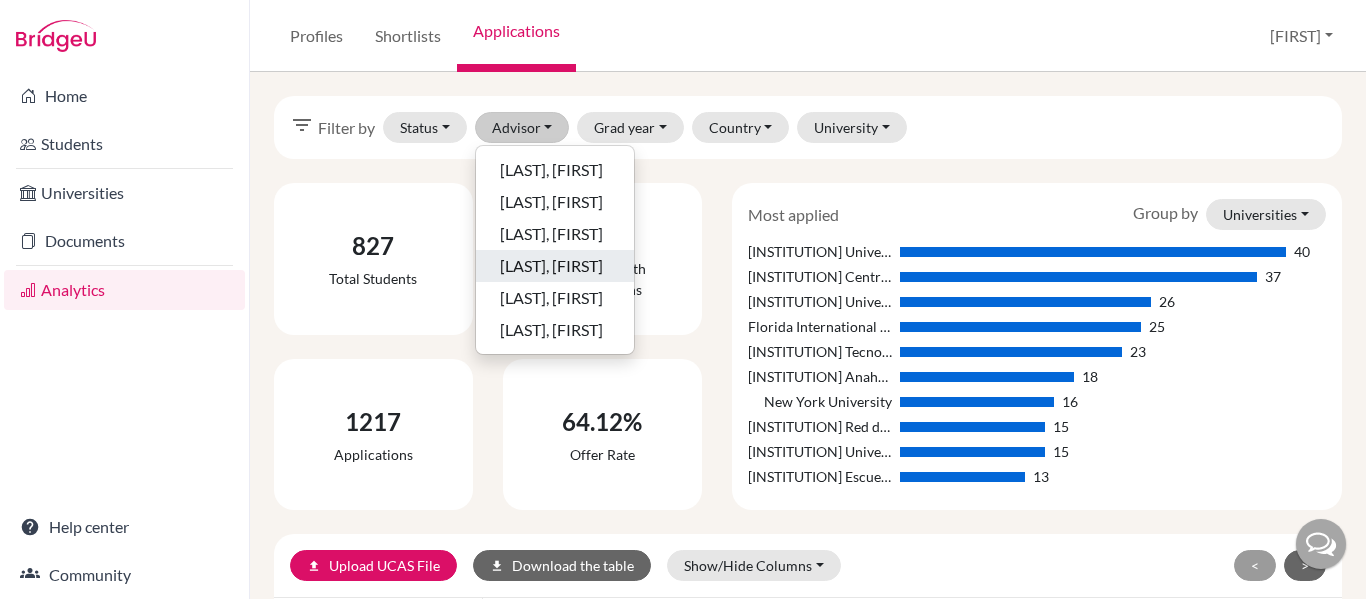 click on "Fernandez, Rene" at bounding box center [551, 266] 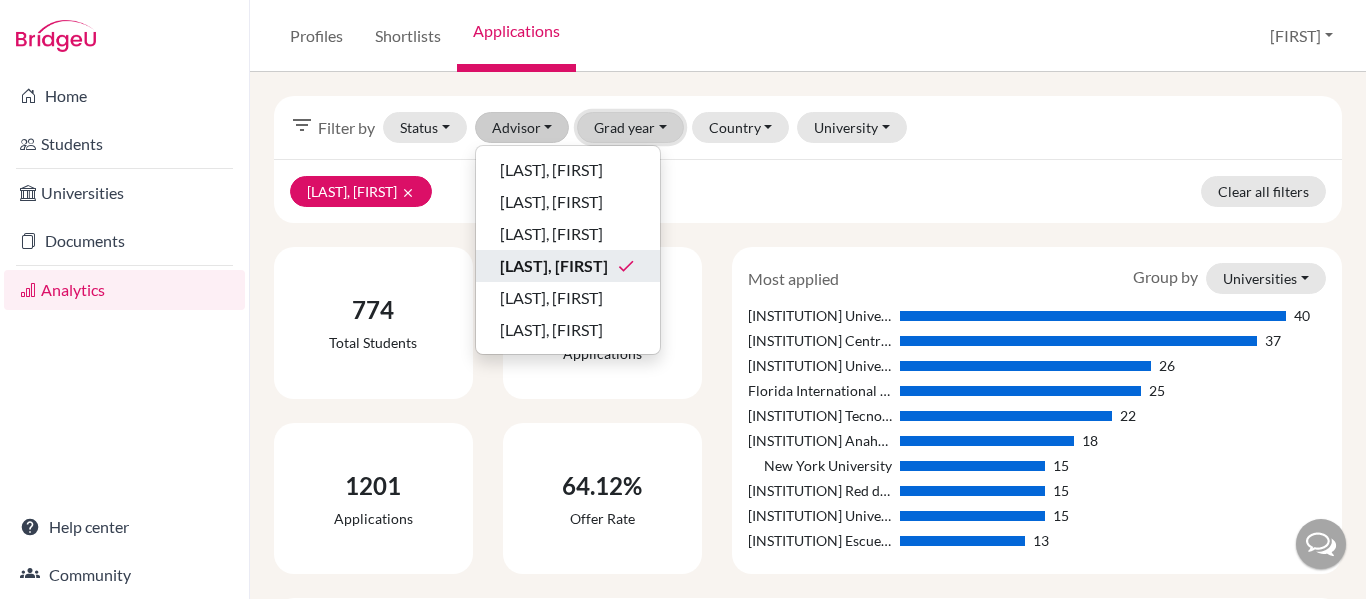click on "Grad year" at bounding box center (630, 127) 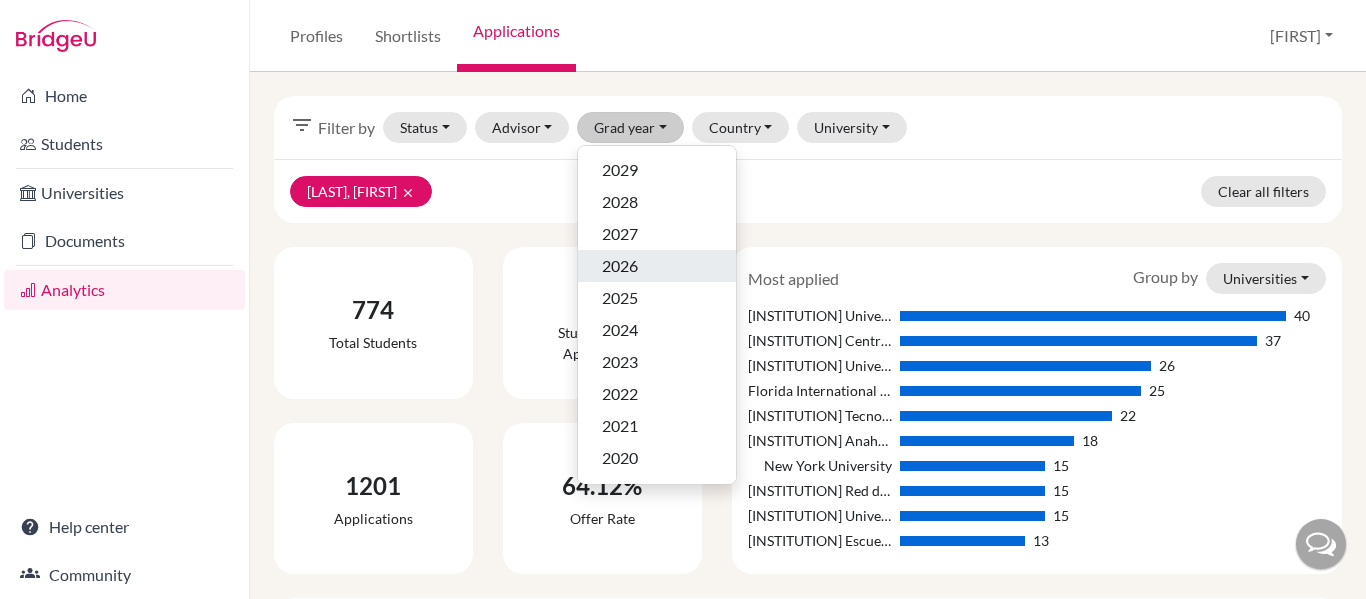 click on "2026" at bounding box center (620, 266) 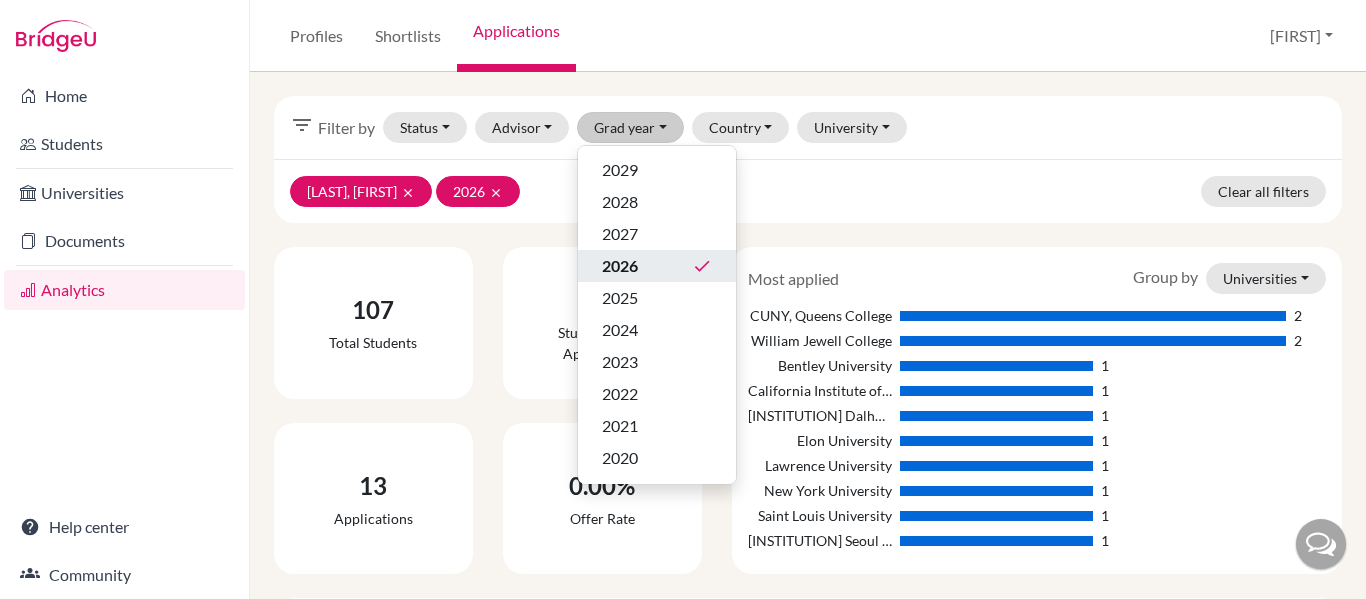 click on "filter_list Filter by Status Not sent Sent Successful Attending Advisor Chavez, Karen Chavez, Luis Chavez, Monica Fernandez, Rene done Laguna, Jorge Sanchez, Bayron Grad year 2029 2028 2027 2026 done 2025 2024 2023 2022 2021 2020 2017 2016 1990 Country Argentina Australia Bulgaria Canada China Costa Rica Czech Republic Finland France Germany Guatemala Honduras Hong Kong (China) Ireland Italy Japan Mexico Netherlands Nicaragua Norway Panama Portugal Russia South Africa South Korea Spain Turkey United Kingdom United States of America University Aberystwyth University Abilene Christian University Academy of Marketing and Social Information Technologies Krasnodar Adams State University Adelphi University Agnes Scott College Akademie Mode & Design Albion College Algonquin College Alverno College Ambrose University AMDA College of the Performing Arts American College of the Mediterranean (ACM) American International College American University in Bulgaria American University of Paris American University of Rome" at bounding box center [808, 127] 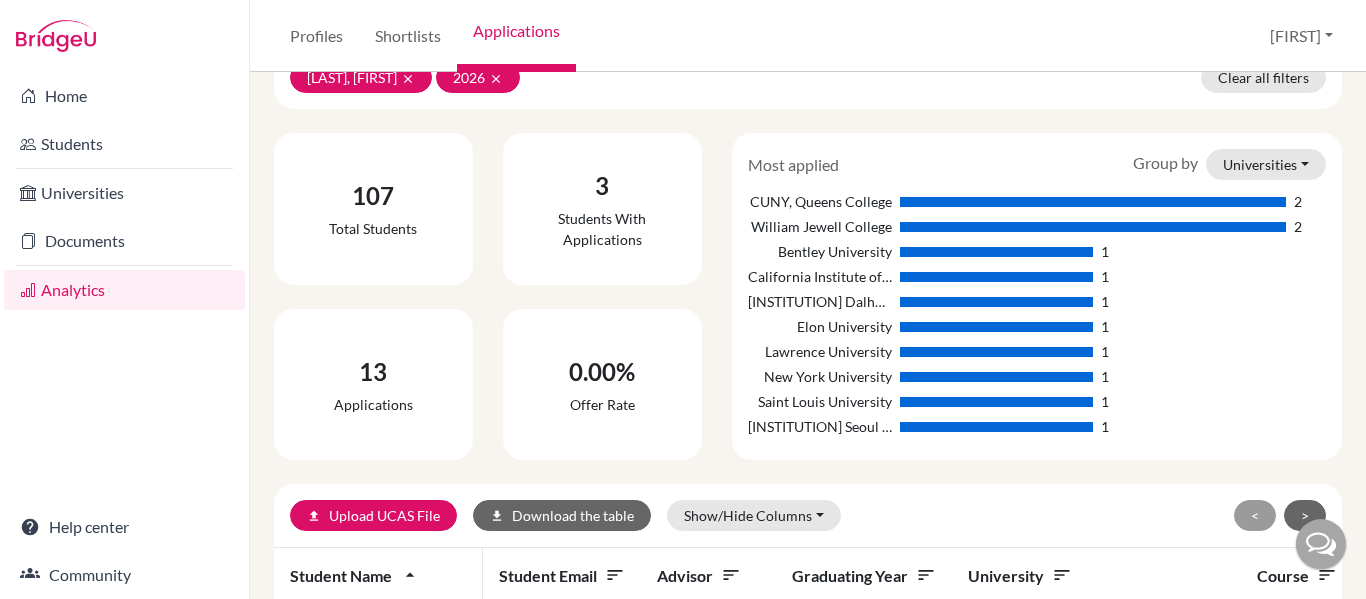 scroll, scrollTop: 0, scrollLeft: 0, axis: both 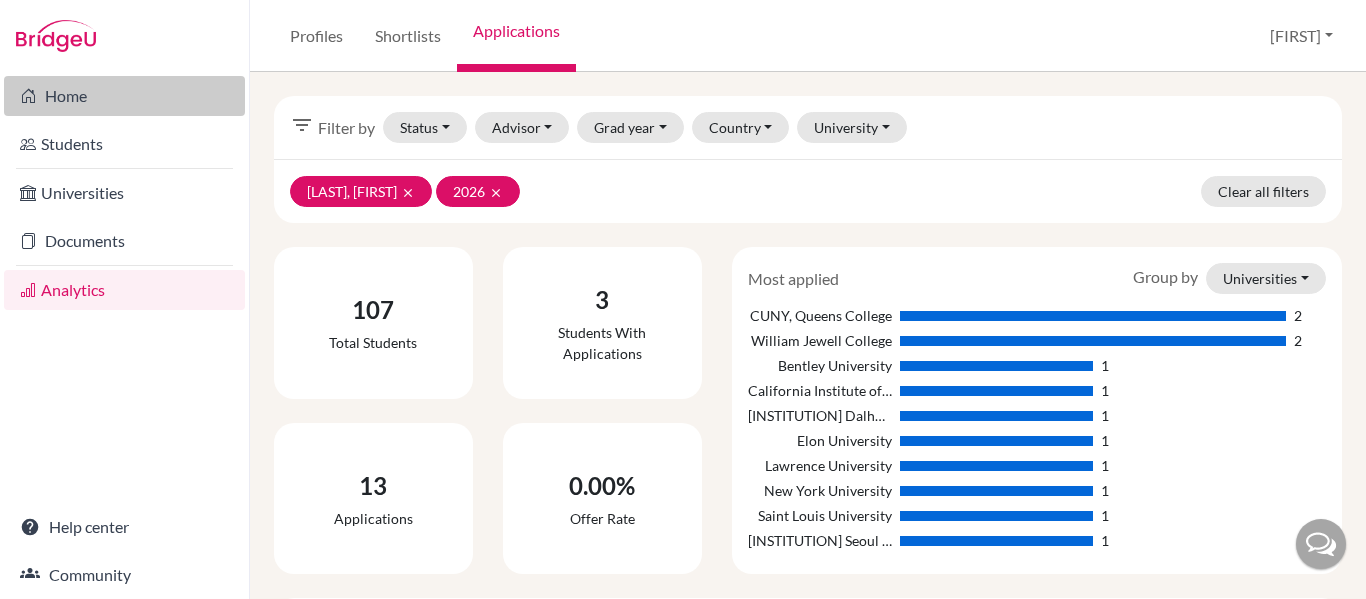 click on "Home" at bounding box center [124, 96] 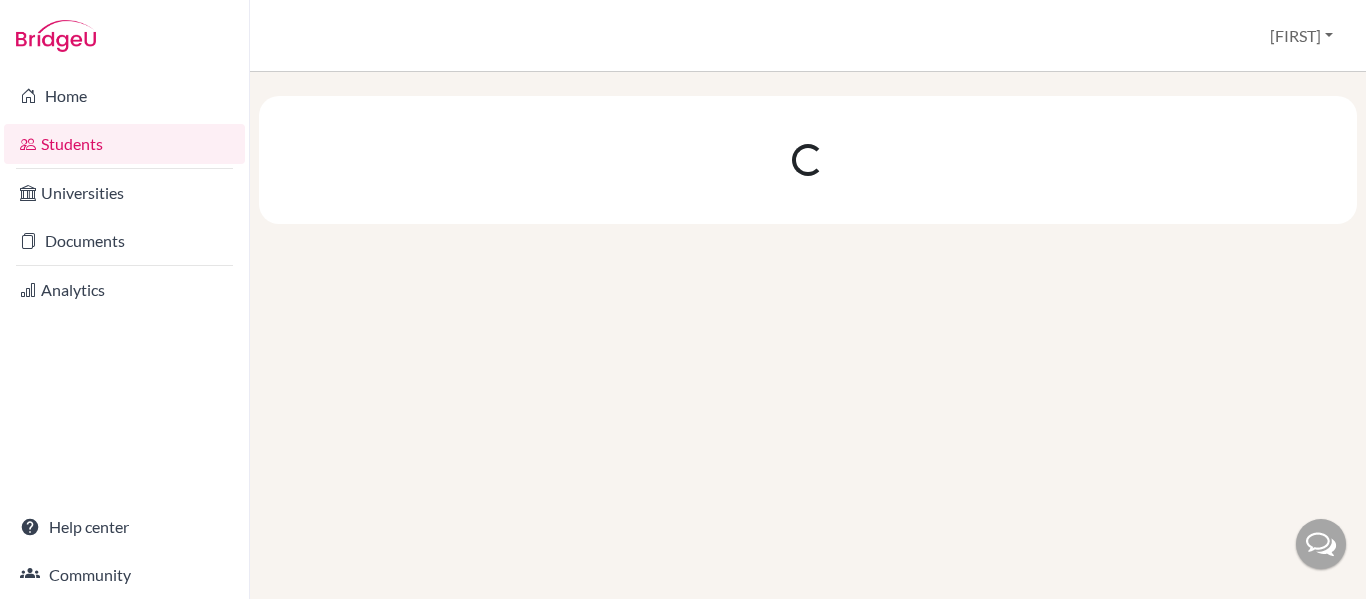scroll, scrollTop: 0, scrollLeft: 0, axis: both 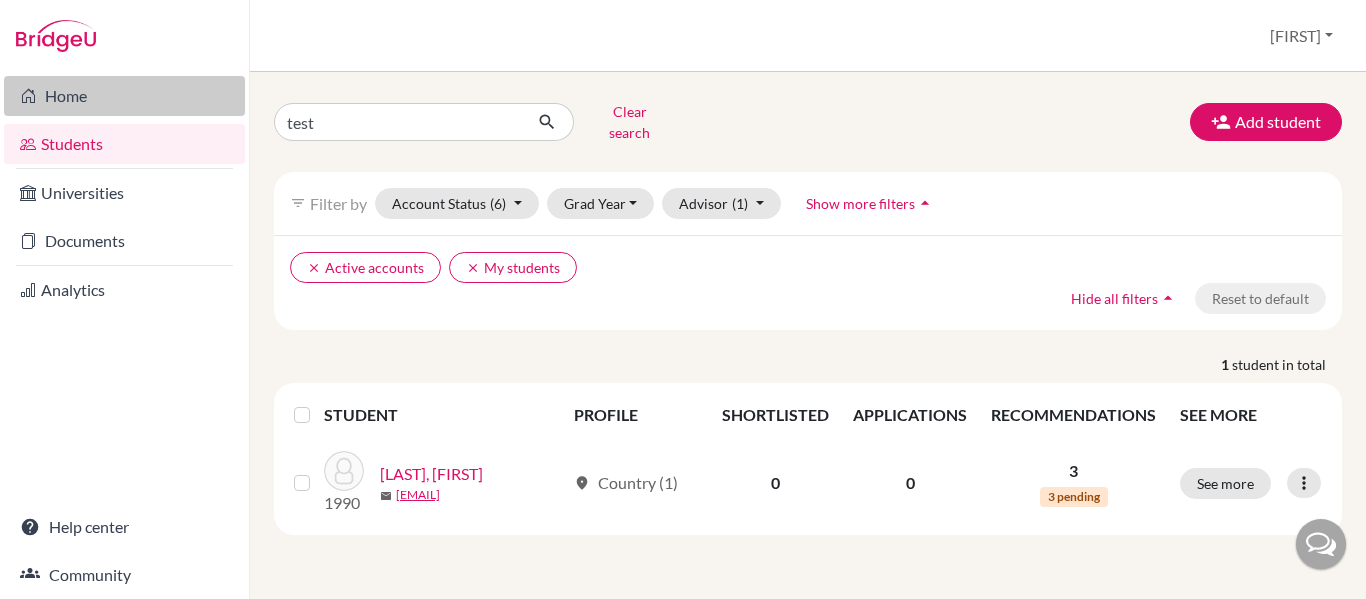 click on "Home" at bounding box center [124, 96] 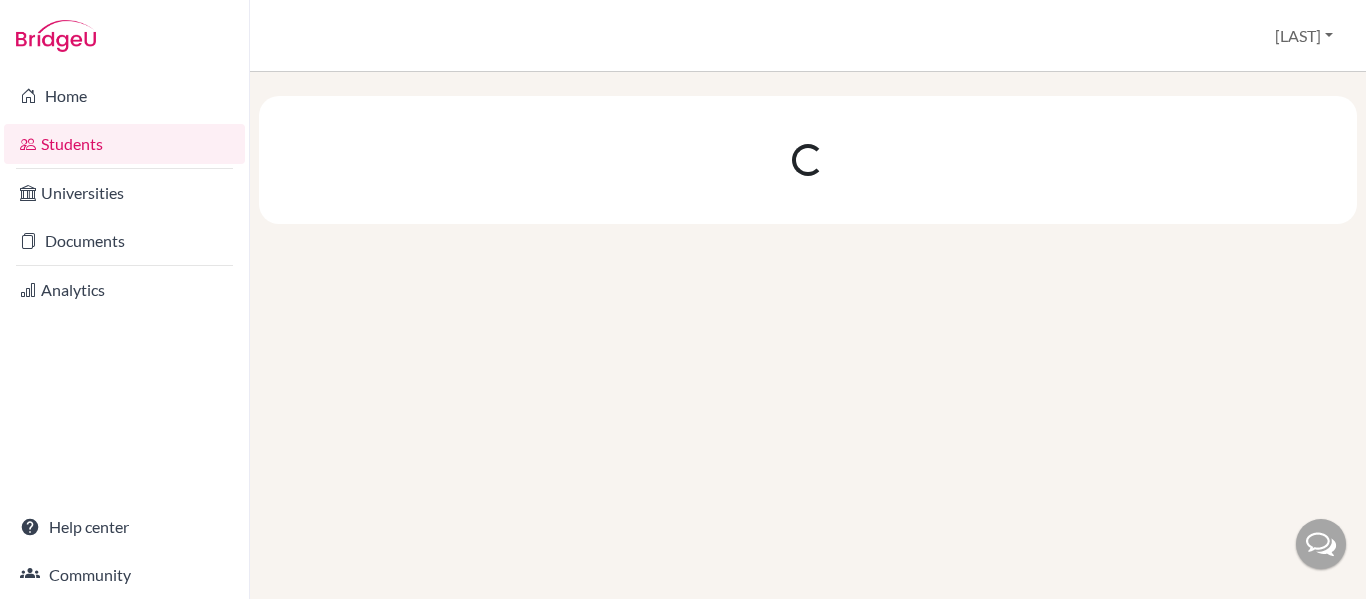 scroll, scrollTop: 0, scrollLeft: 0, axis: both 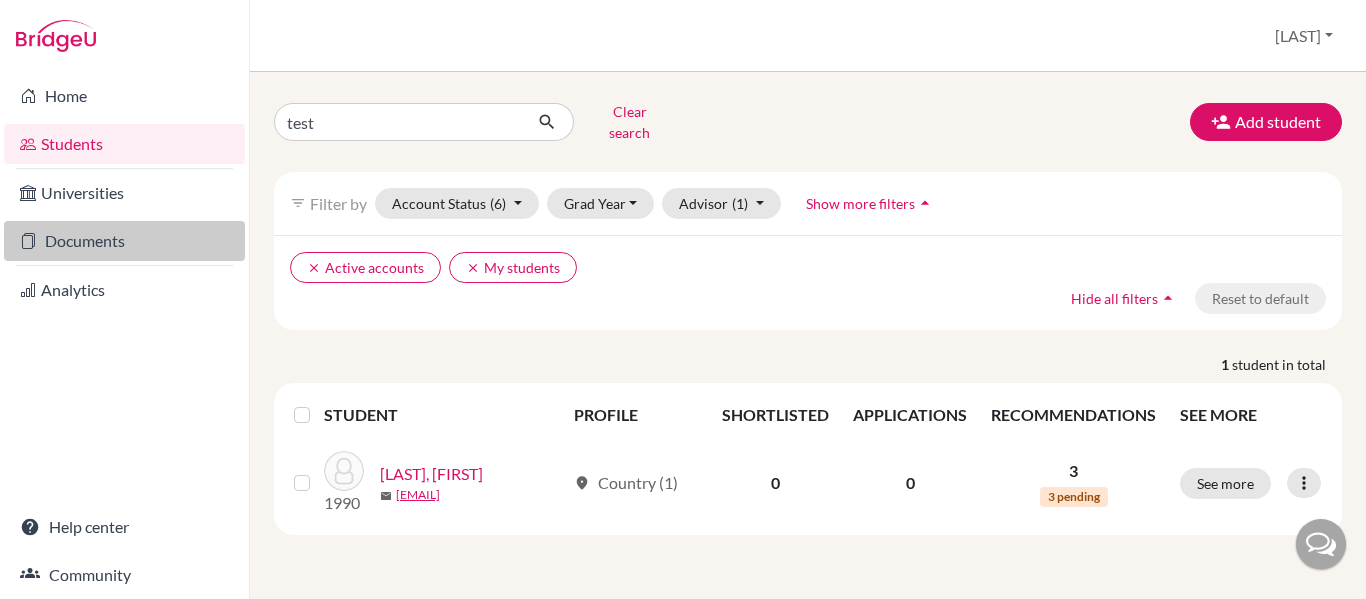 click on "Documents" at bounding box center [124, 241] 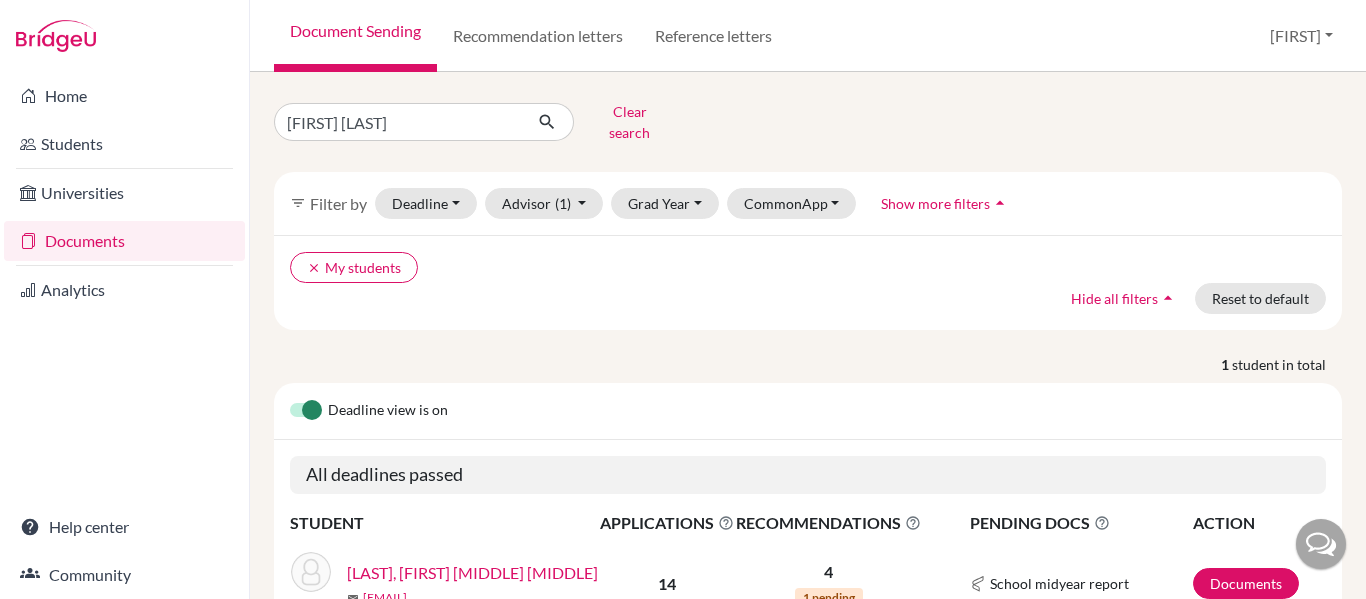 scroll, scrollTop: 0, scrollLeft: 0, axis: both 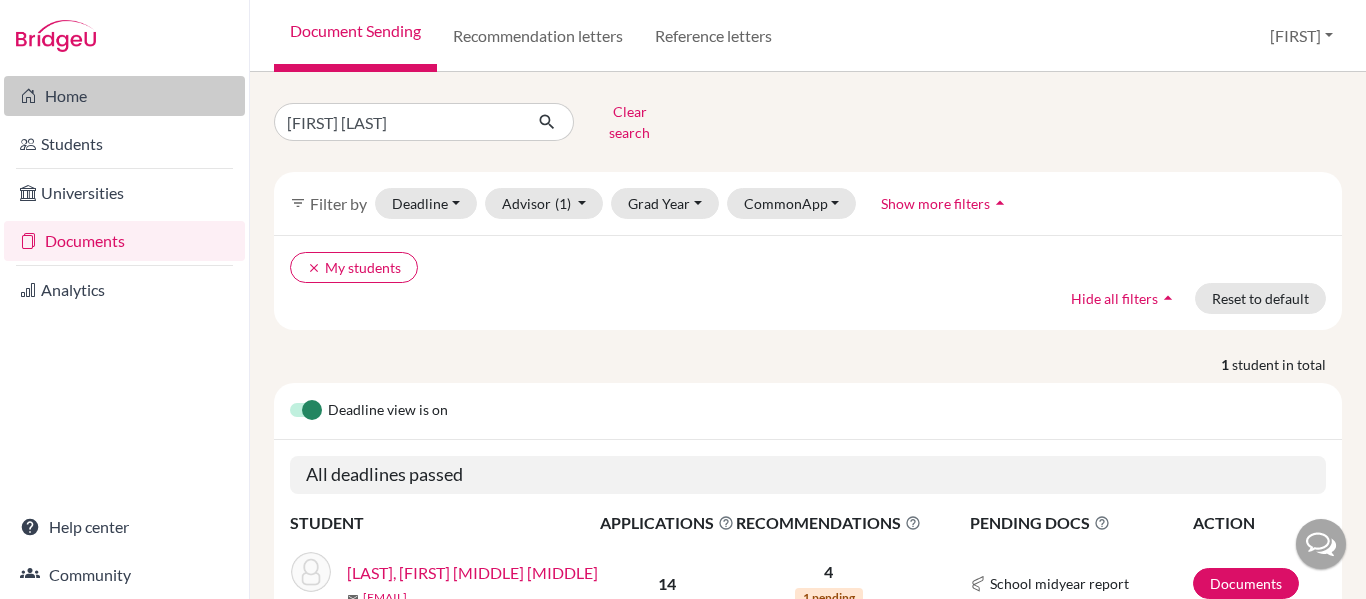 click on "Home" at bounding box center [124, 96] 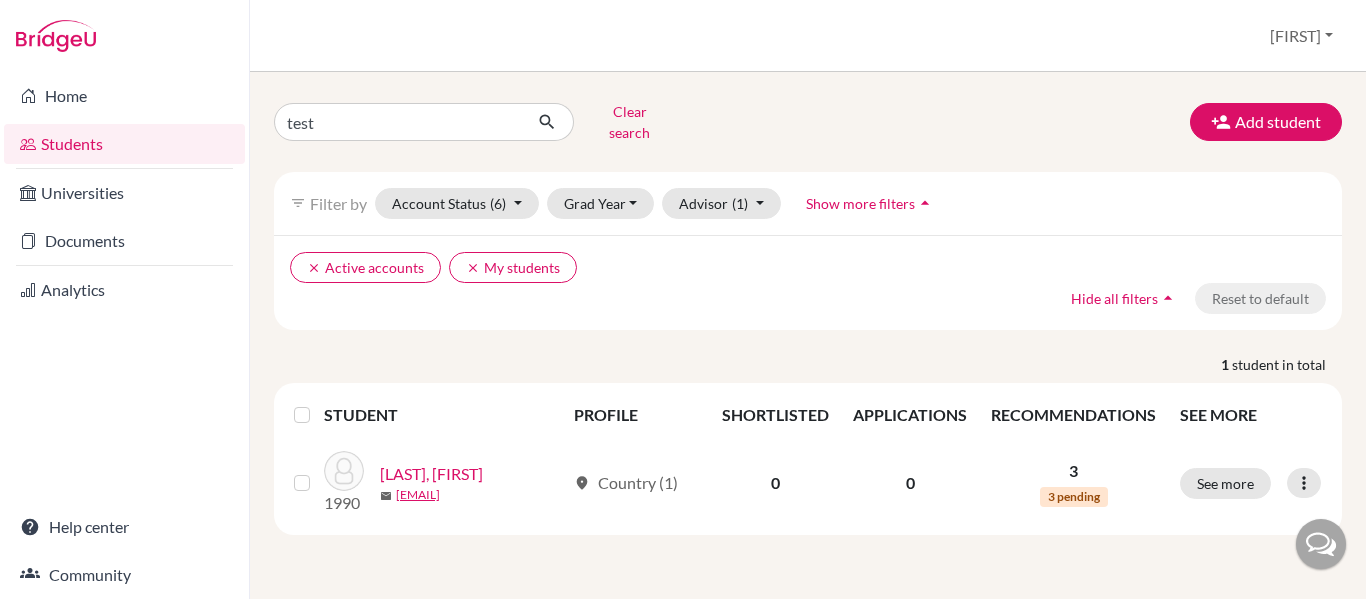 scroll, scrollTop: 0, scrollLeft: 0, axis: both 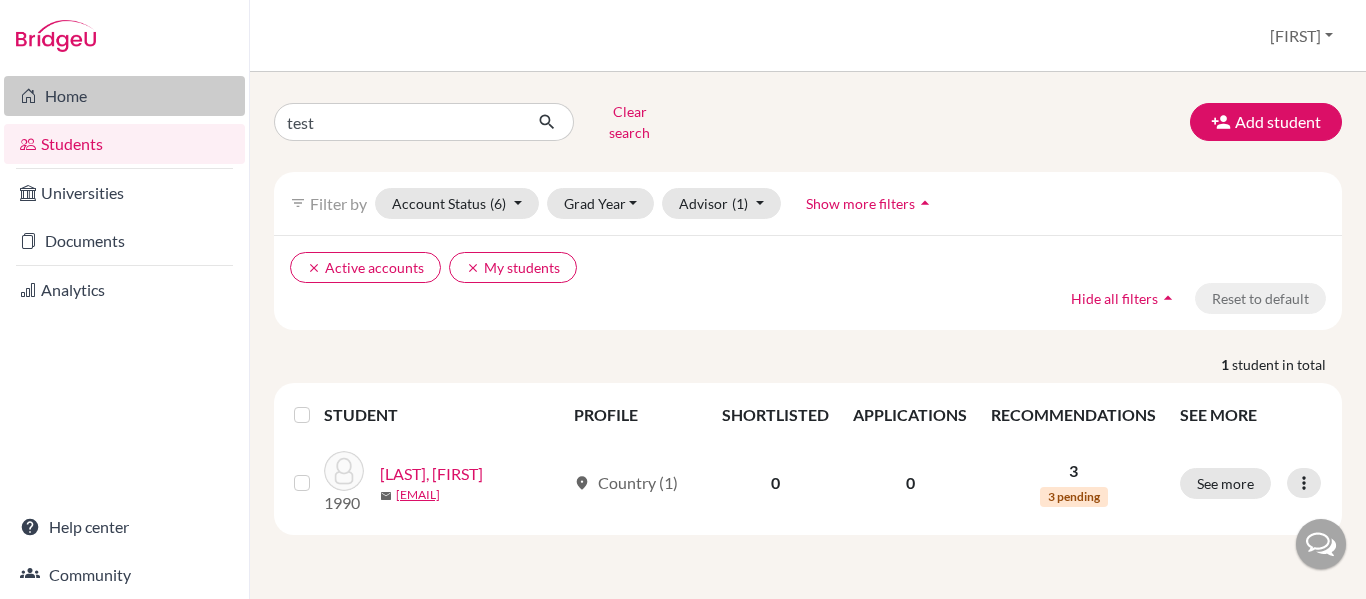 click on "Home" at bounding box center [124, 96] 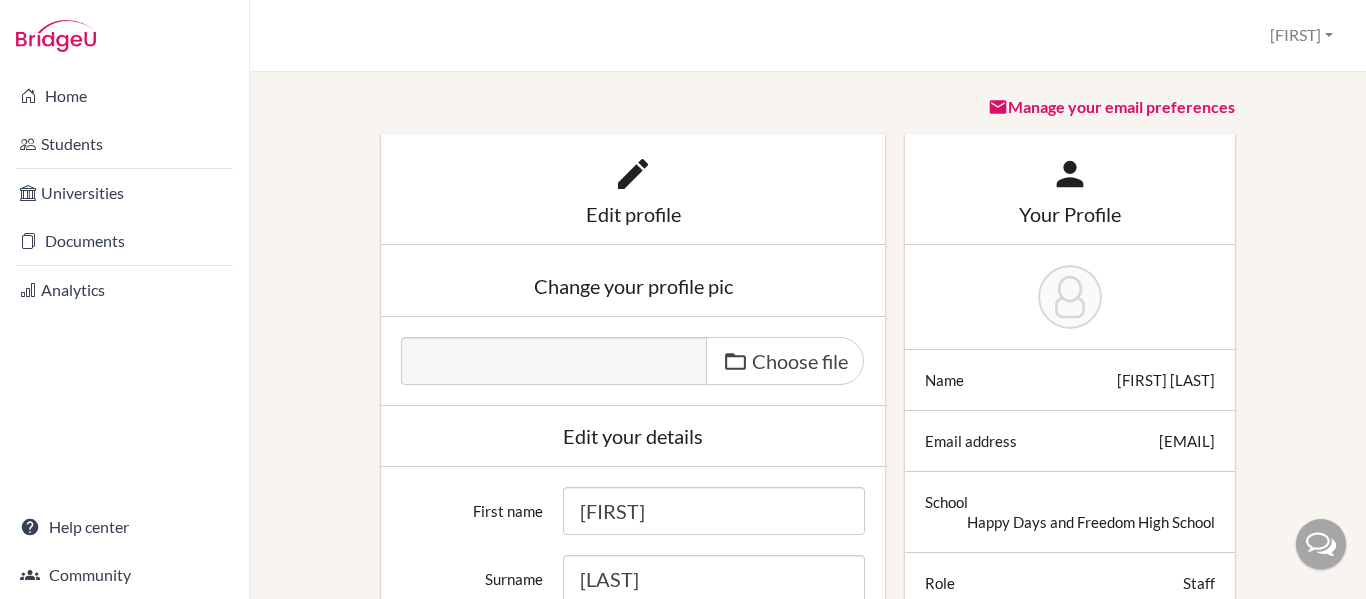 scroll, scrollTop: 0, scrollLeft: 0, axis: both 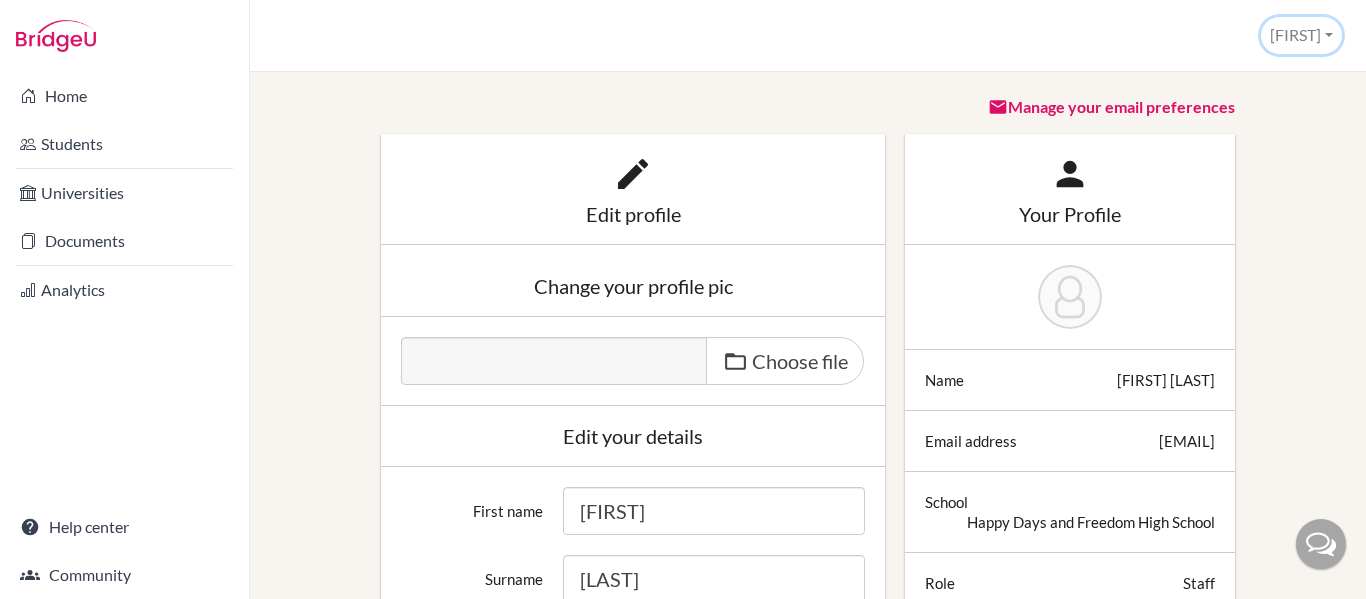 click on "[FIRST]" at bounding box center (1301, 35) 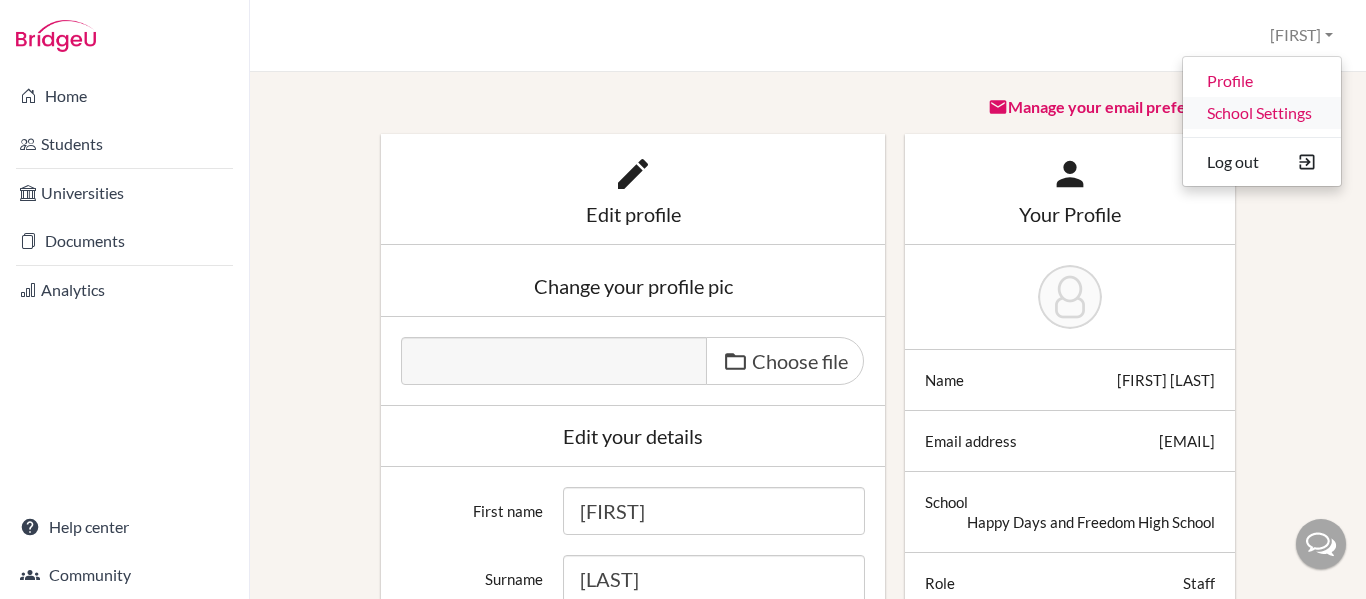 click on "School Settings" at bounding box center (1262, 113) 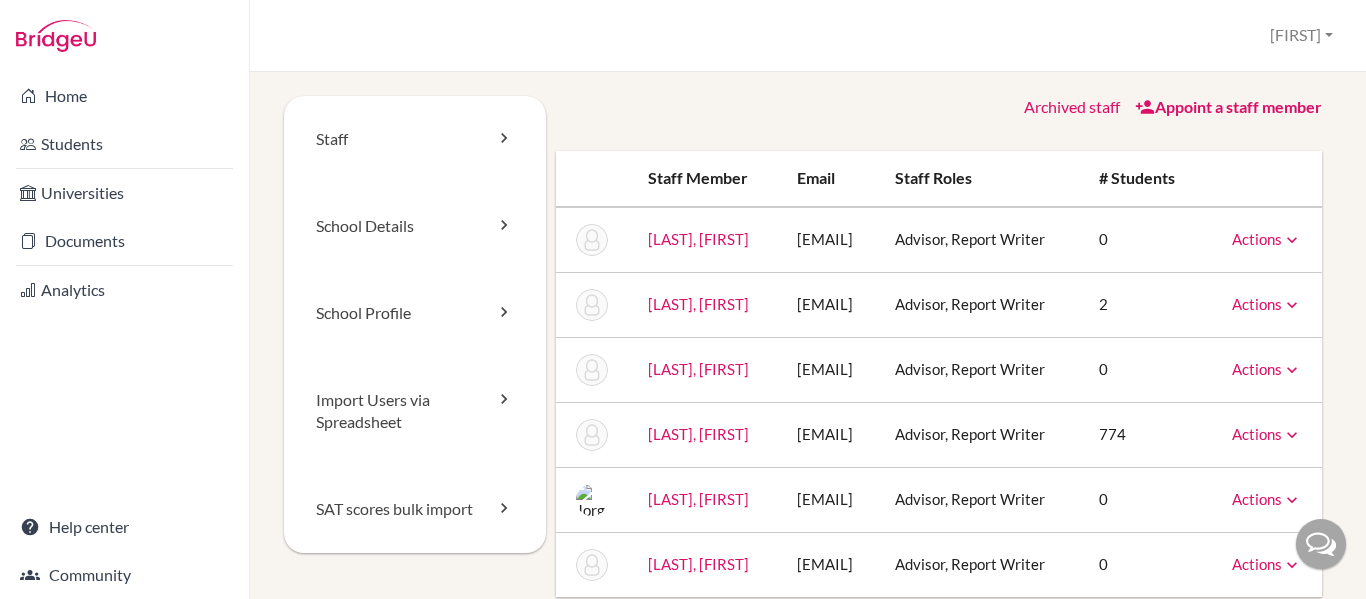 scroll, scrollTop: 0, scrollLeft: 0, axis: both 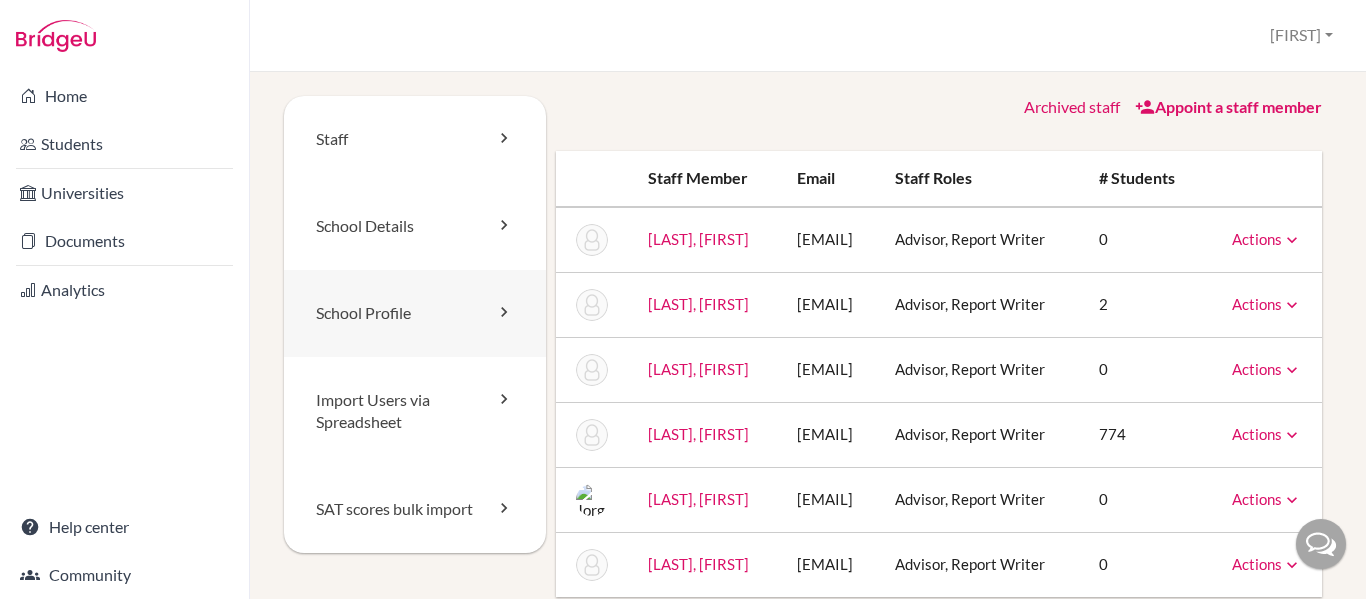 click on "School Profile" at bounding box center [415, 313] 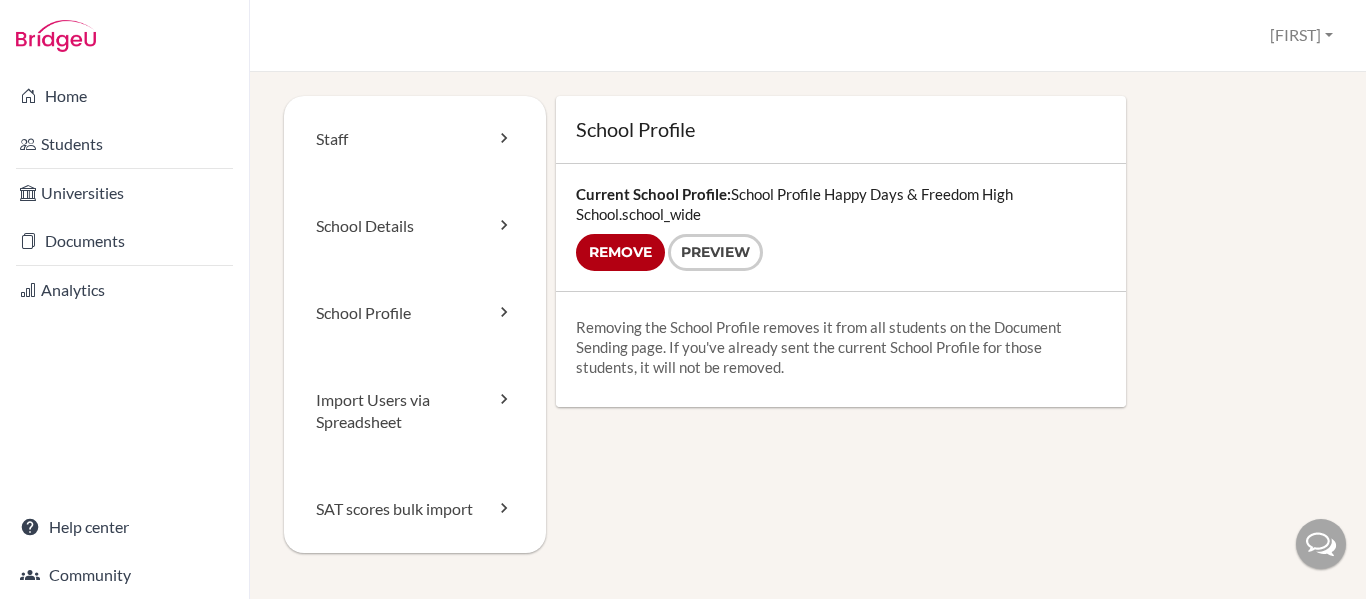 scroll, scrollTop: 0, scrollLeft: 0, axis: both 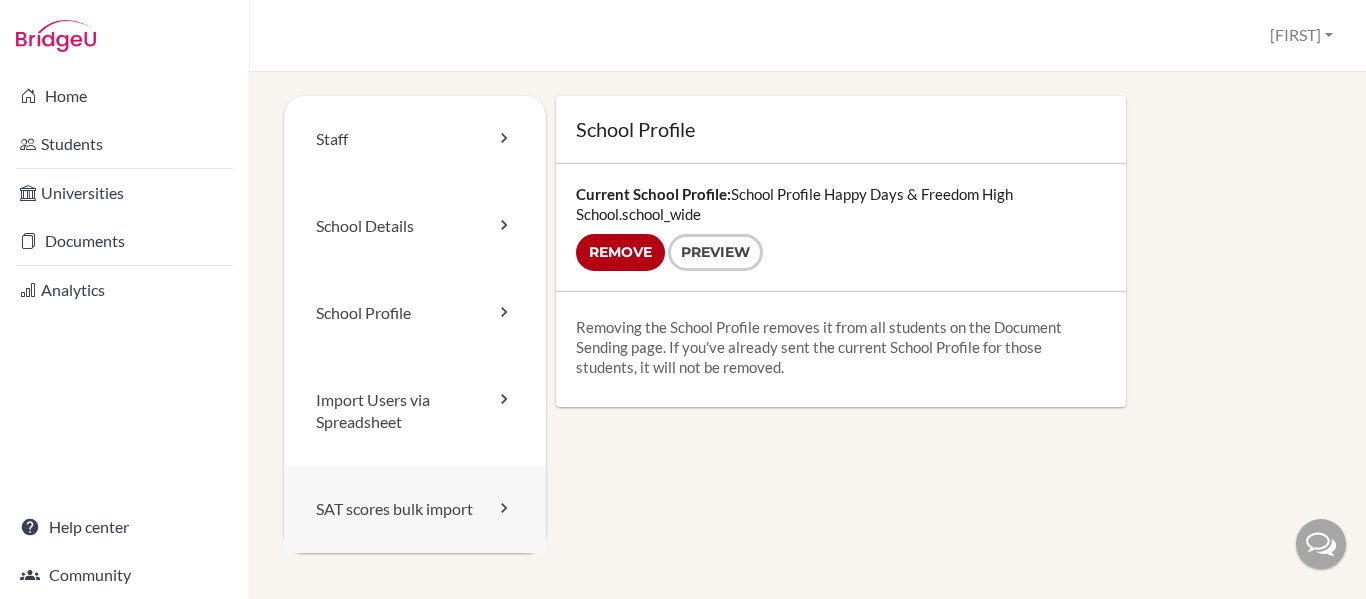 click on "SAT scores bulk import" at bounding box center [415, 509] 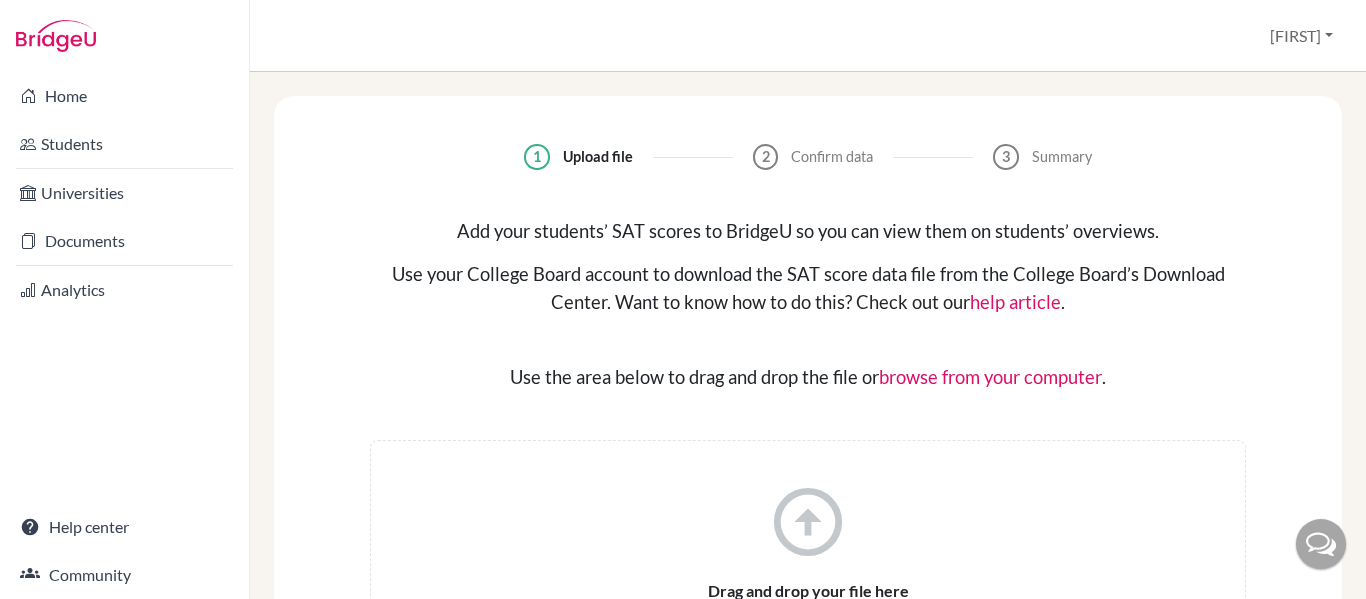 scroll, scrollTop: 0, scrollLeft: 0, axis: both 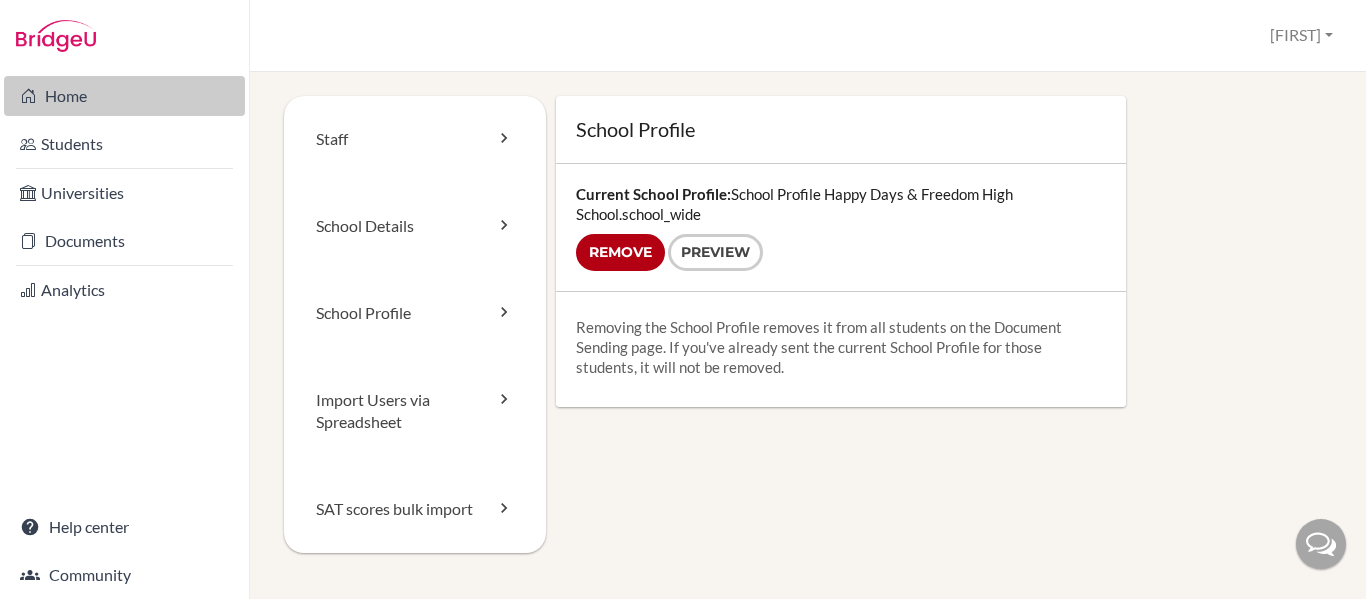 click on "Home" at bounding box center [124, 96] 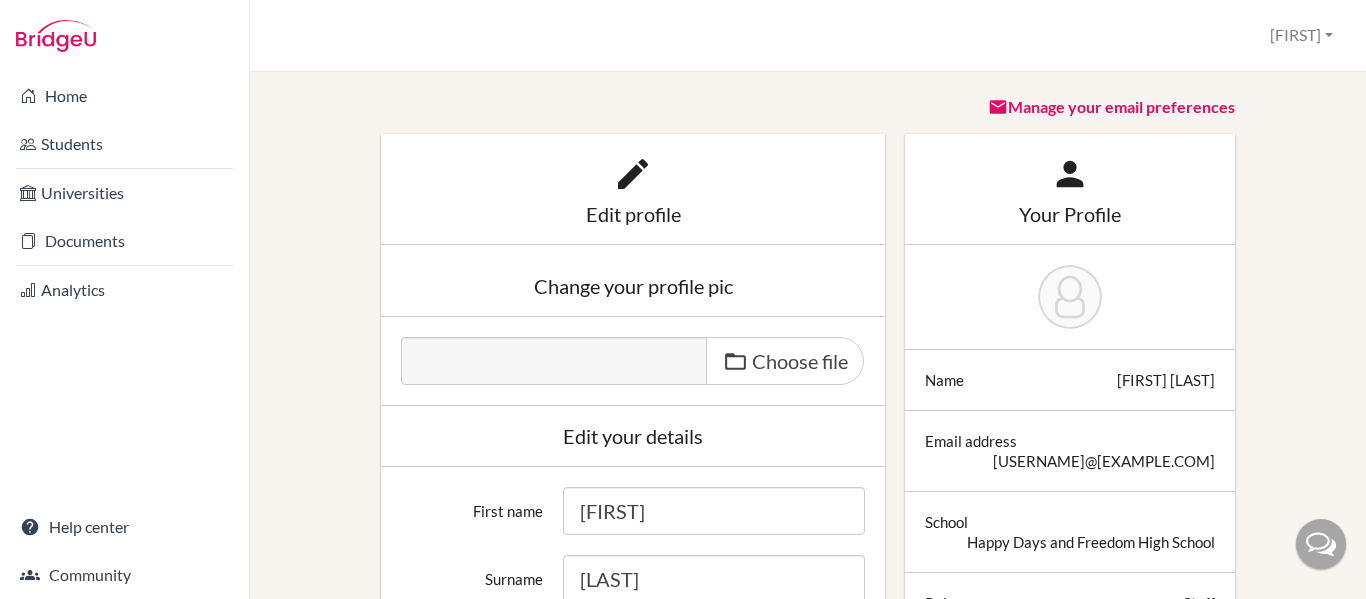 scroll, scrollTop: 0, scrollLeft: 0, axis: both 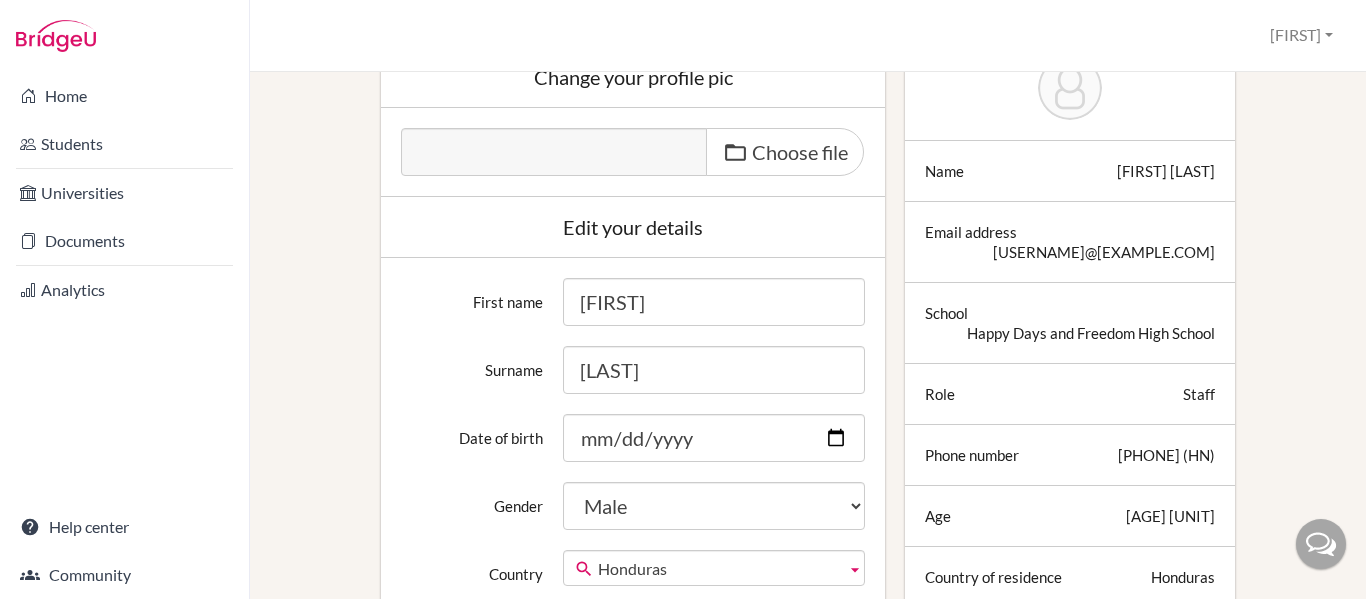 click on "Staff" at bounding box center (1199, 394) 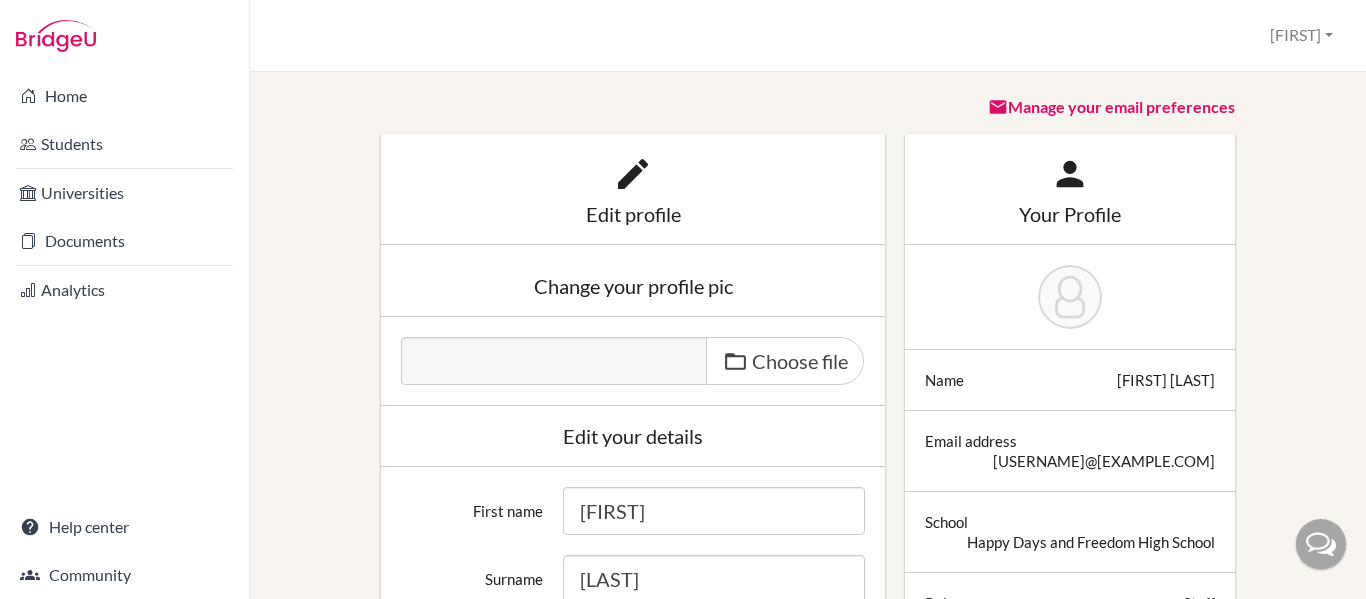 scroll, scrollTop: 0, scrollLeft: 0, axis: both 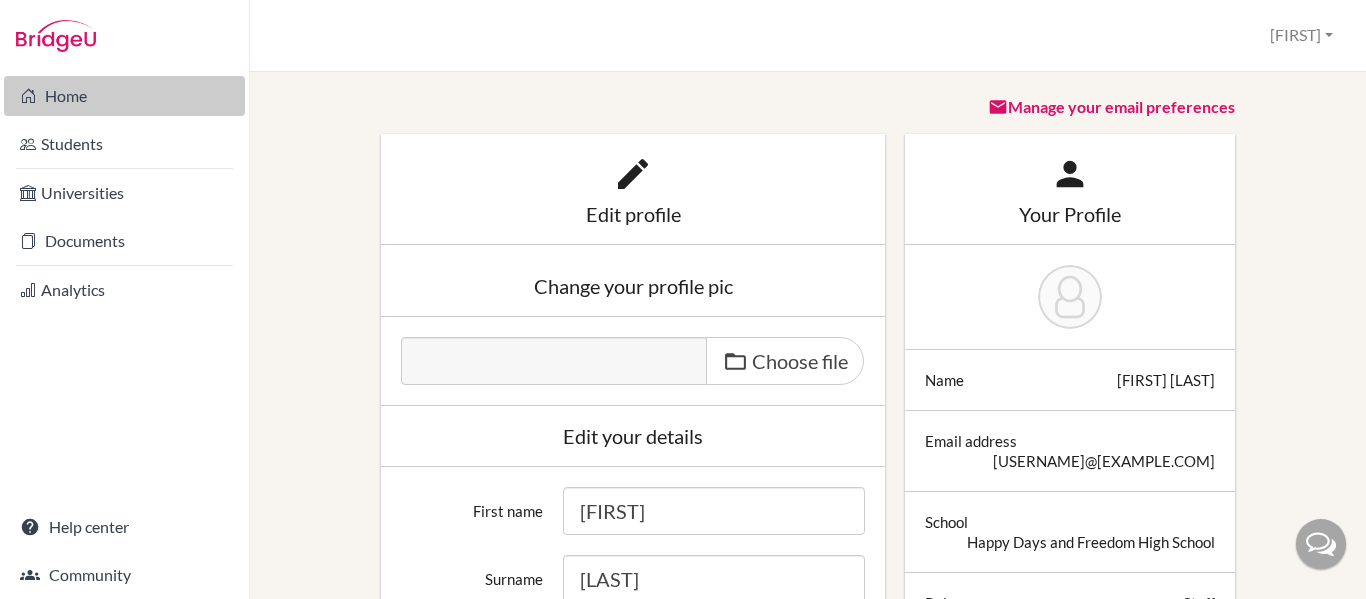 click on "Home" at bounding box center (124, 96) 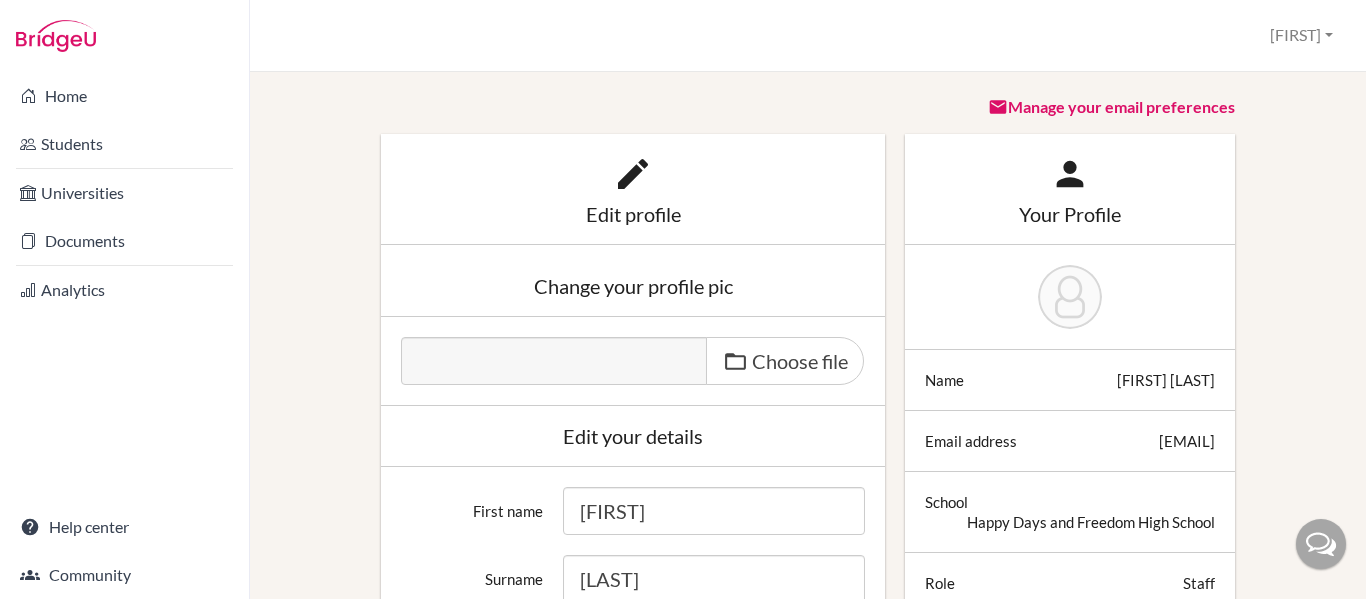 scroll, scrollTop: 0, scrollLeft: 0, axis: both 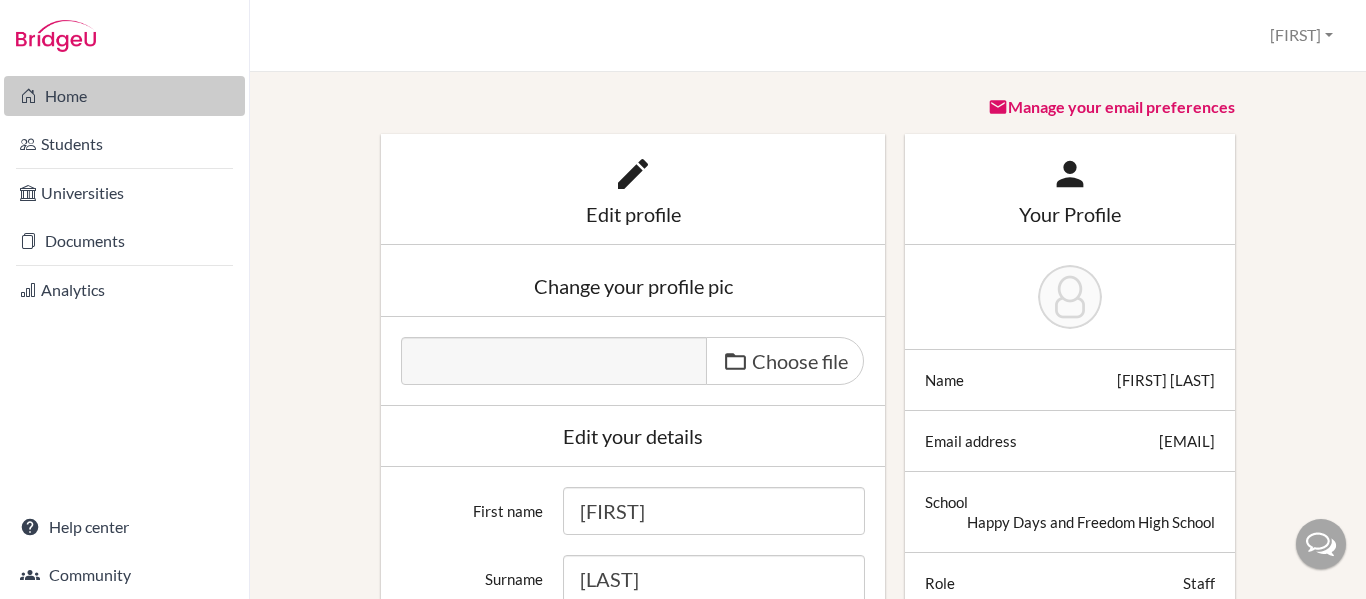 click on "Home" at bounding box center (124, 96) 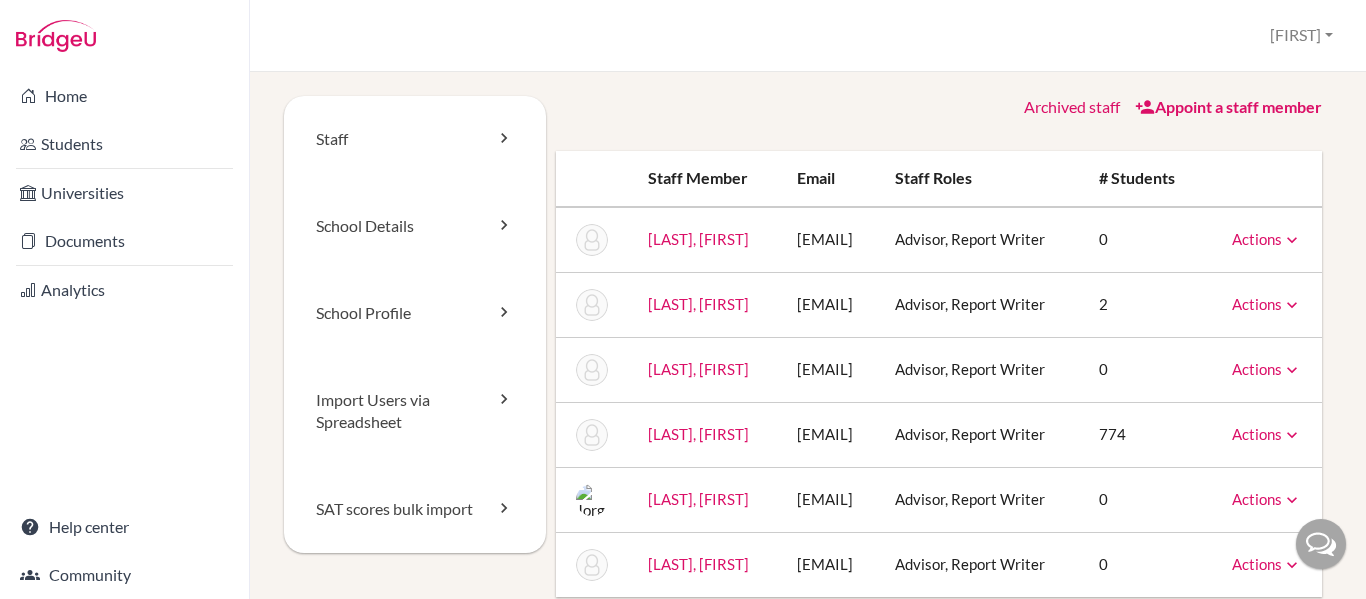 scroll, scrollTop: 0, scrollLeft: 0, axis: both 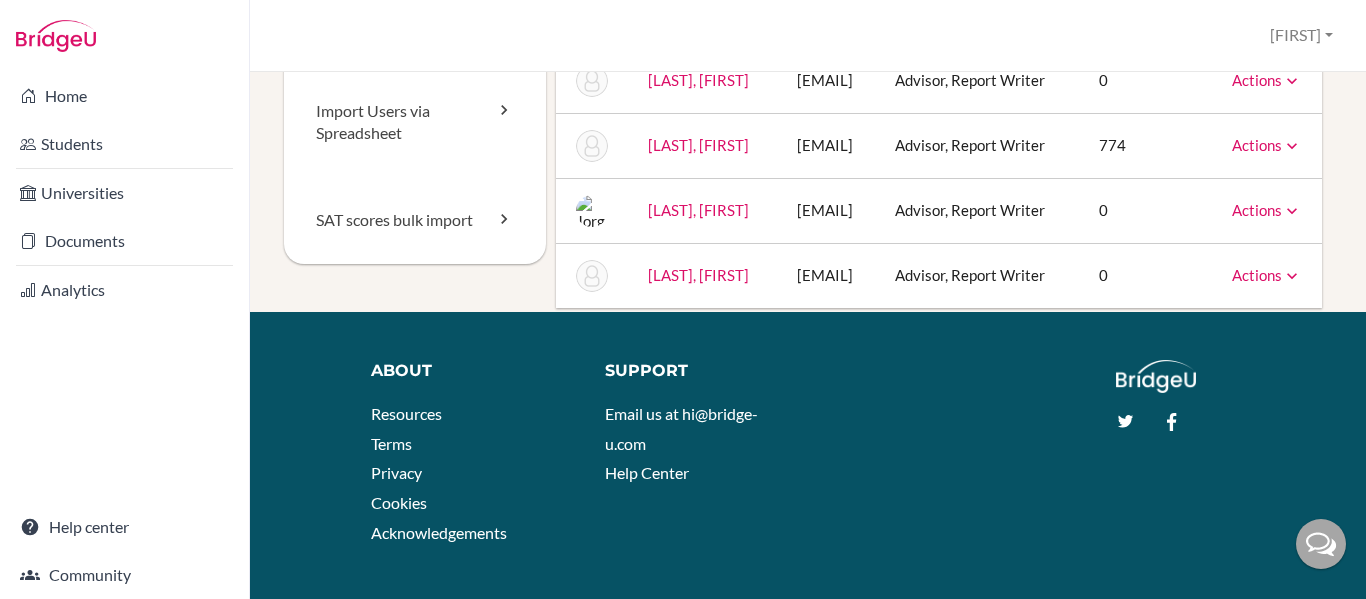click at bounding box center (1292, 146) 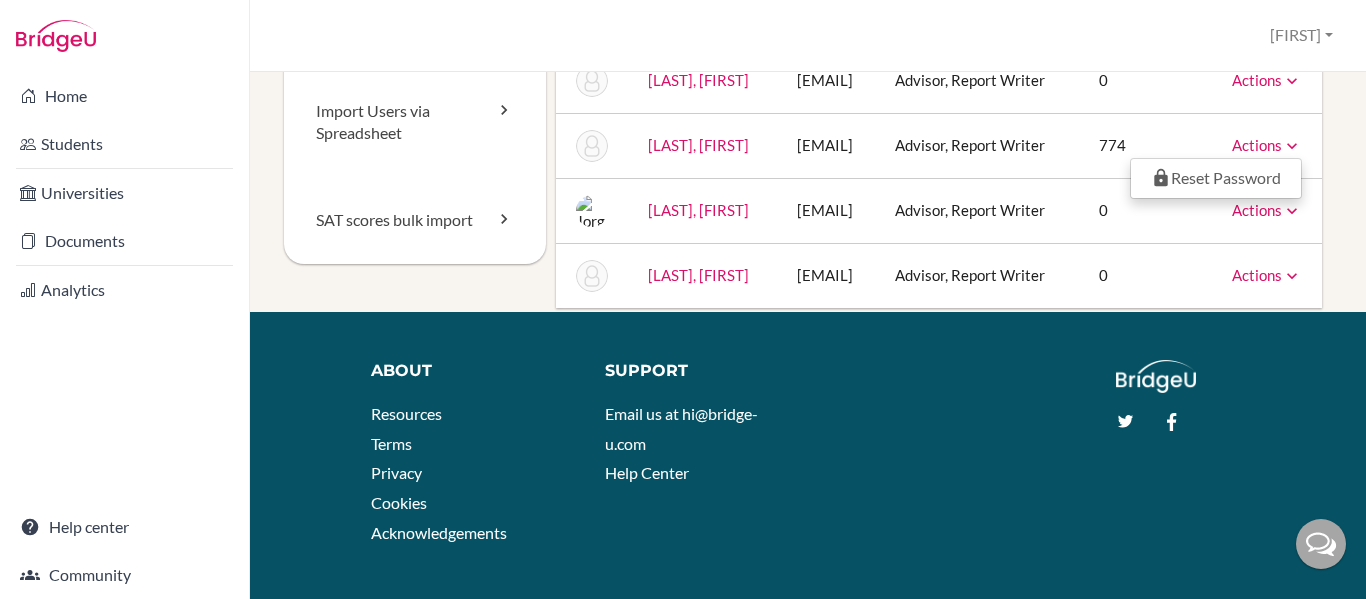 click on "Staff
School Details
School Profile
Import Users via Spreadsheet
SAT scores bulk import
Archived staff
Appoint a staff member
Staff member
Email
Staff roles
# students
[LAST], [FIRST]
[EMAIL]
Advisor, Report Writer
0
Actions
Message
Reset Password
Archive
[LAST], [FIRST]
[EMAIL]
Advisor, Report Writer
2
Actions
Message
Reset Password
Archive
[LAST], [FIRST]
[EMAIL]
Advisor, Report Writer
0
Actions
Message
Reset Password
Archive
[LAST], [FIRST]
[EMAIL]
Advisor, Report Writer
774
Actions
Reset Password
[LAST], [FIRST]
[EMAIL]
Advisor, Report Writer
0" at bounding box center (808, 335) 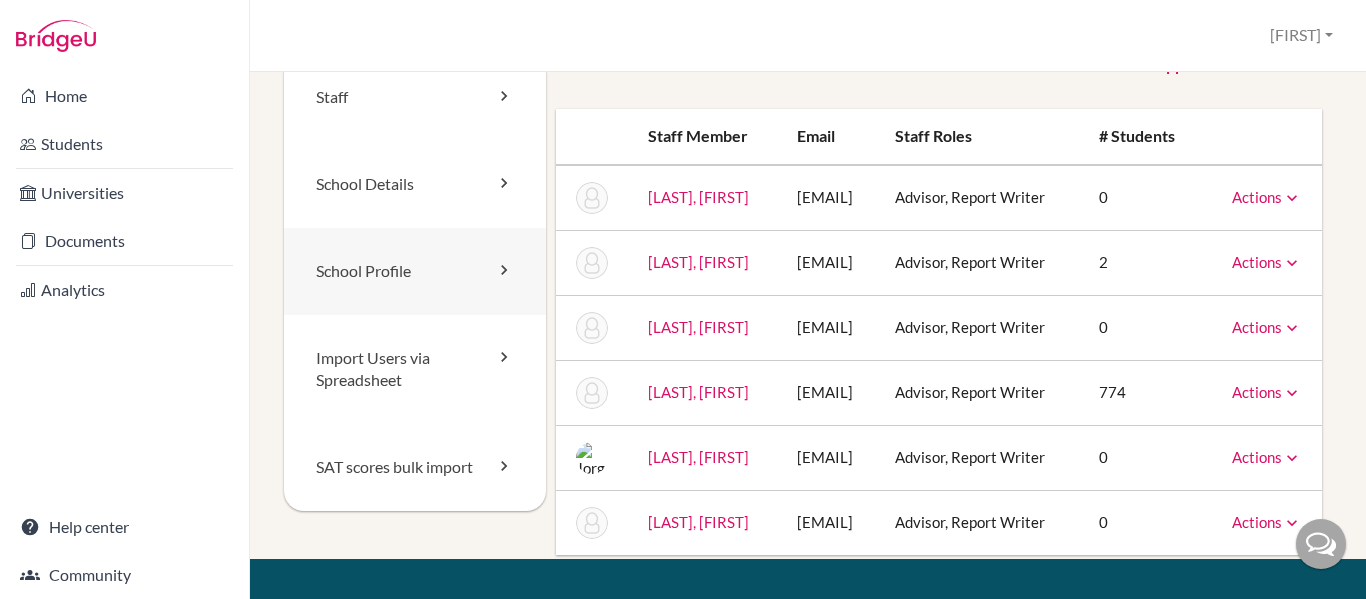 scroll, scrollTop: 0, scrollLeft: 0, axis: both 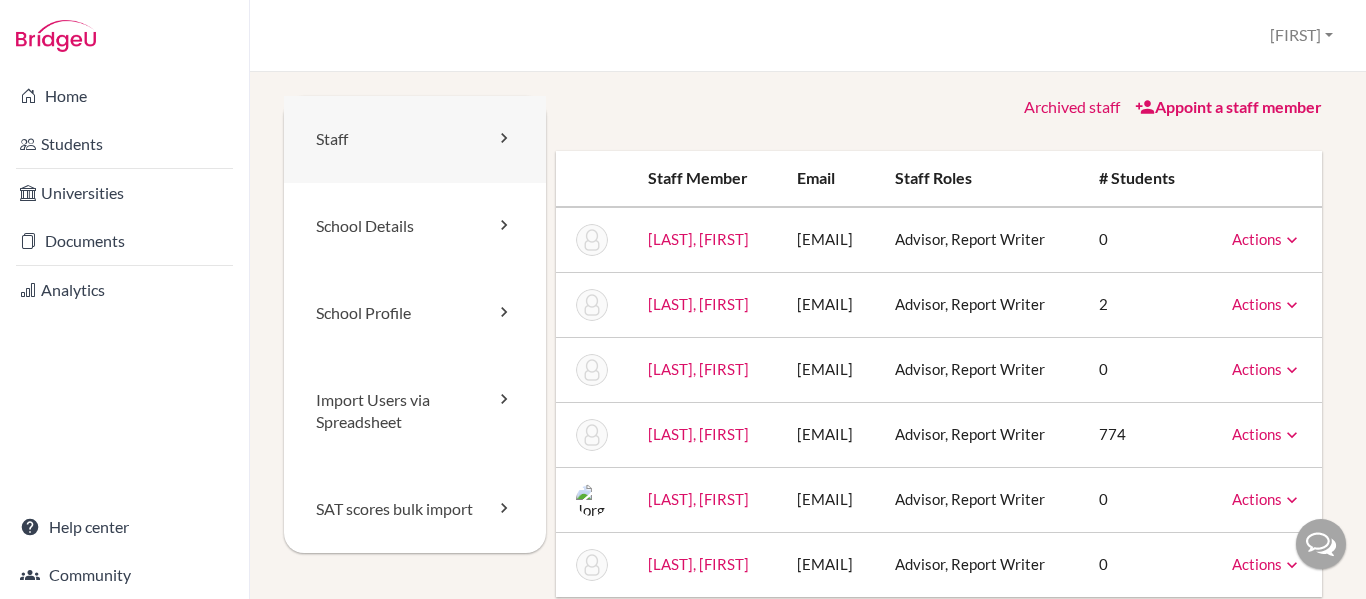 click at bounding box center [504, 138] 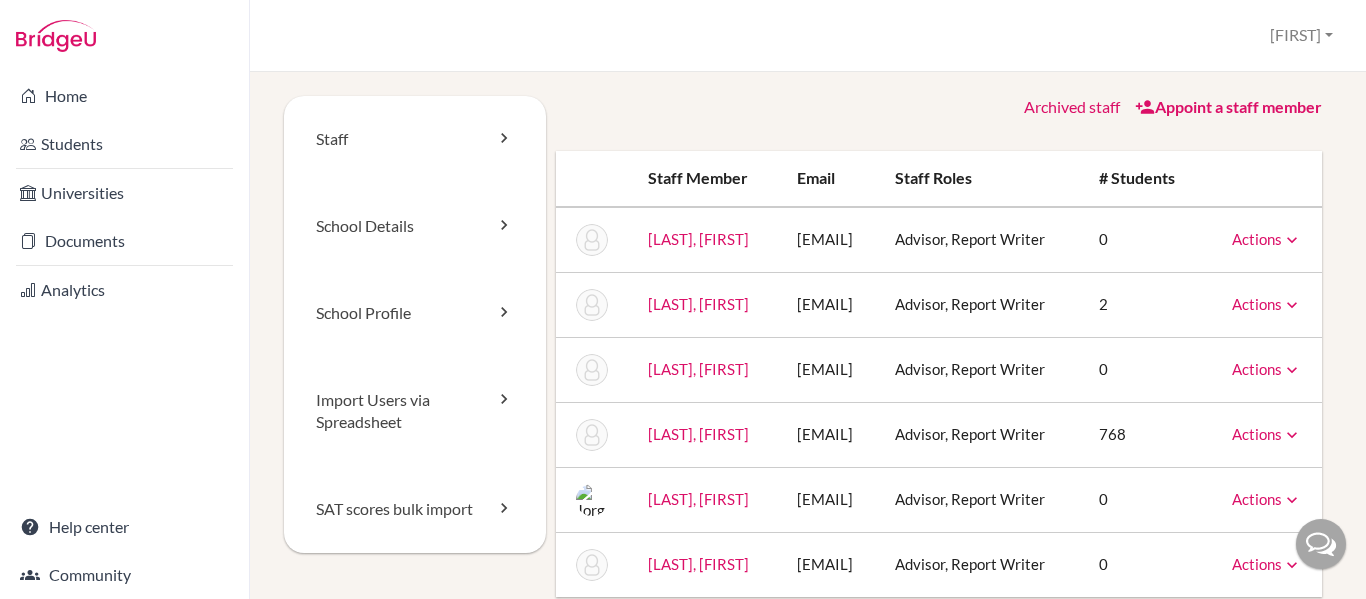 scroll, scrollTop: 0, scrollLeft: 0, axis: both 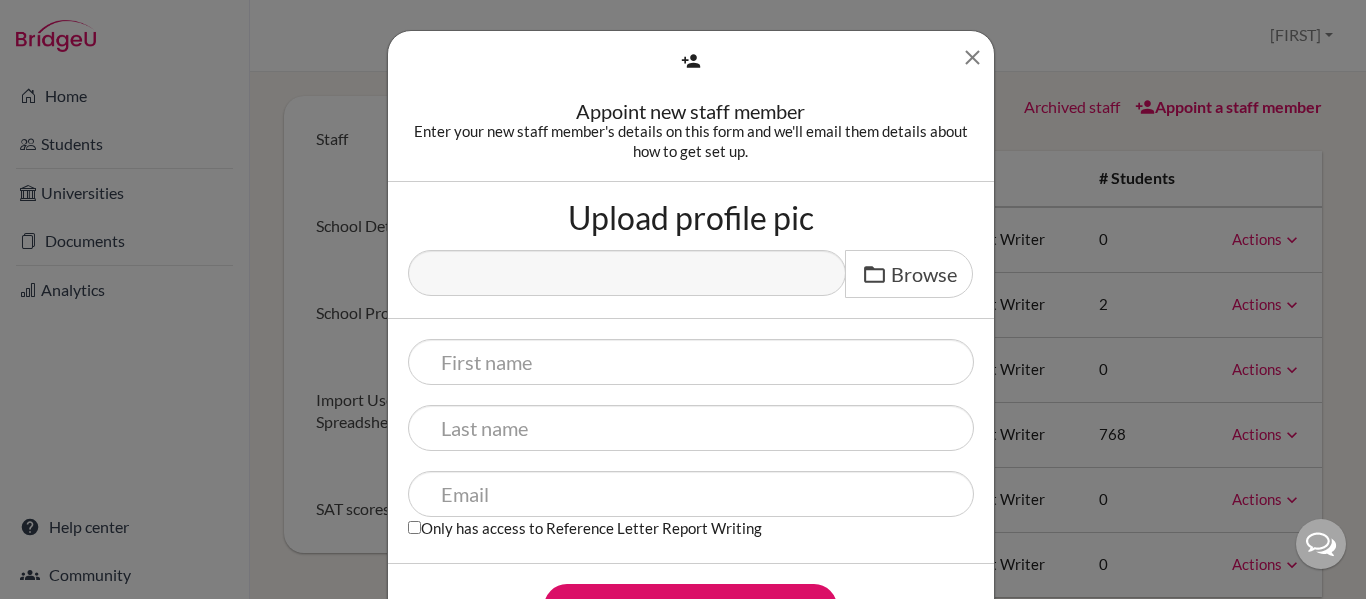 click at bounding box center [972, 57] 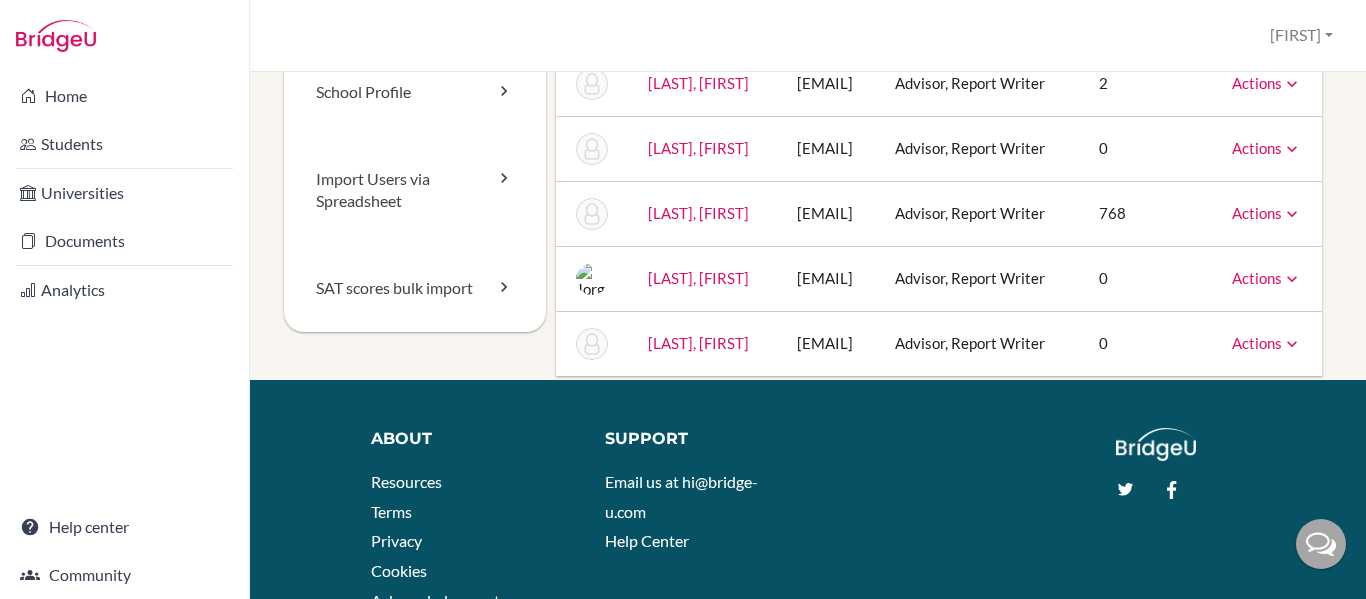 scroll, scrollTop: 256, scrollLeft: 0, axis: vertical 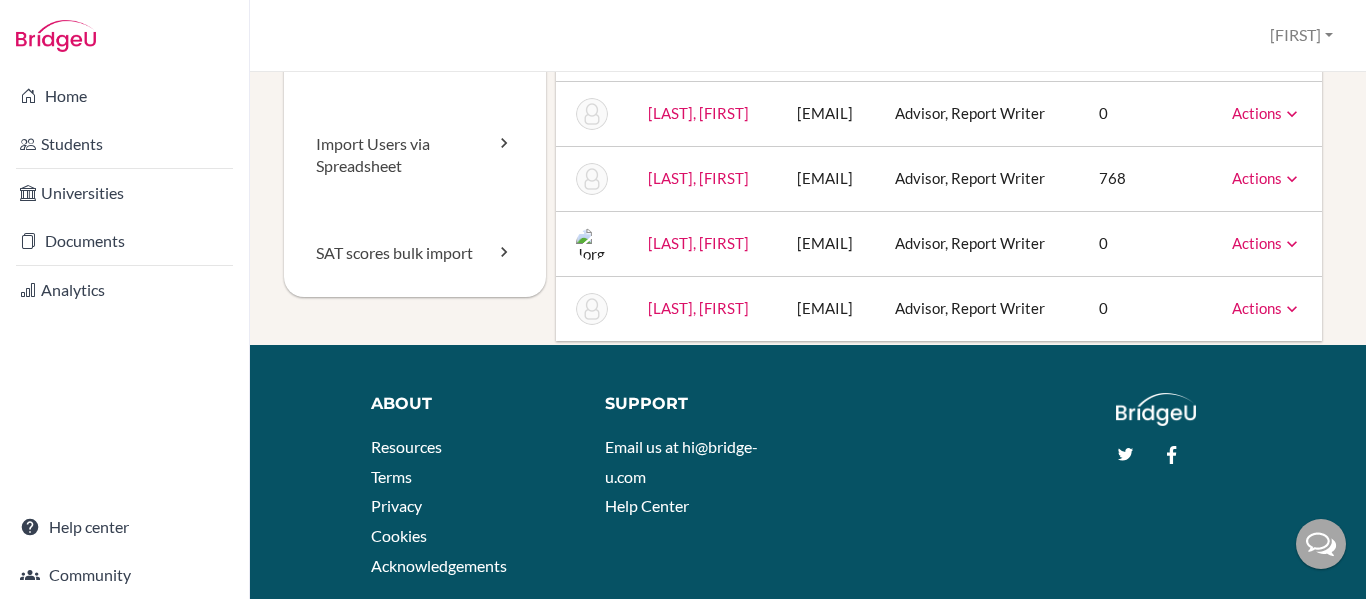 click at bounding box center (1292, 179) 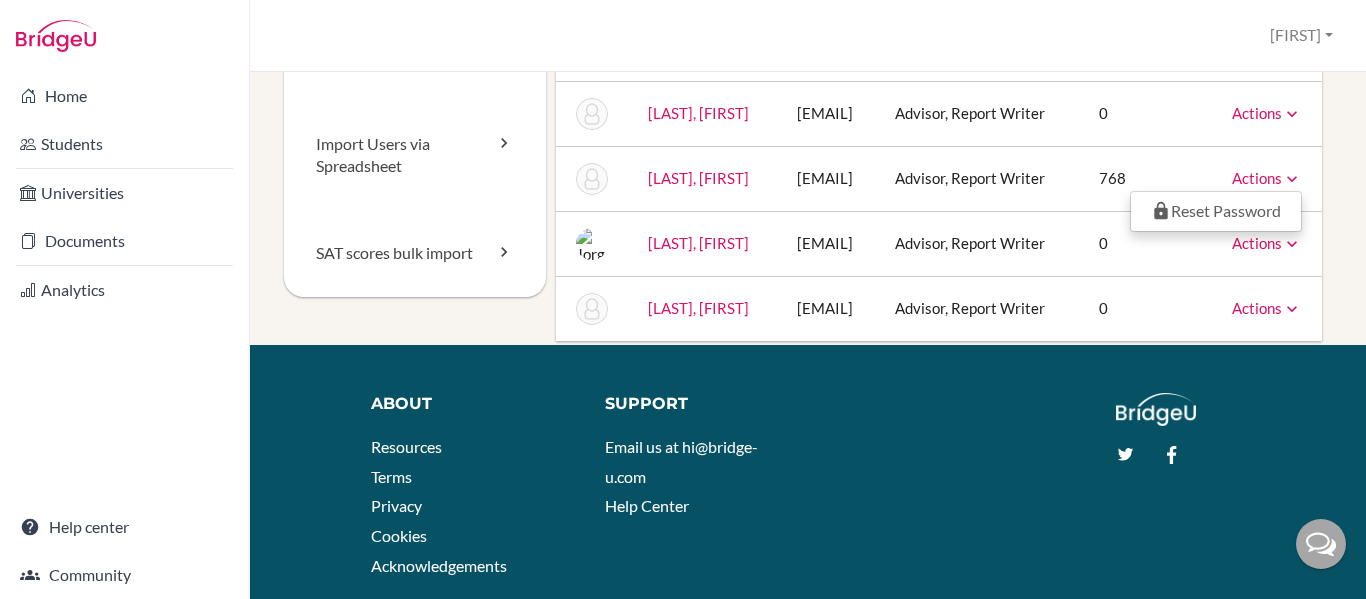 click on "Staff
School Details
School Profile
Import Users via Spreadsheet
SAT scores bulk import
Archived staff
Appoint a staff member
Staff member
Email
Staff roles
# students
Chavez, Karen
kchavez@happydaysfreedom.com
Advisor, Report Writer
0
Actions
Message
Reset Password
Archive
Chavez, Luis
lchavez@happydaysfreedom.com
Advisor, Report Writer
2
Actions
Message
Reset Password
Archive
Chavez, Monica
mchavez@happydaysfreedom.com
Advisor, Report Writer
0
Actions
Message
Reset Password
Archive
Fernandez, Rene
collegecounselor@happydaysfreedom.com
Advisor, Report Writer
768
Actions
Reset Password
Laguna, Jorge
jlaguna@happydaysfreedom.com
Advisor, Report Writer
0" at bounding box center (808, 335) 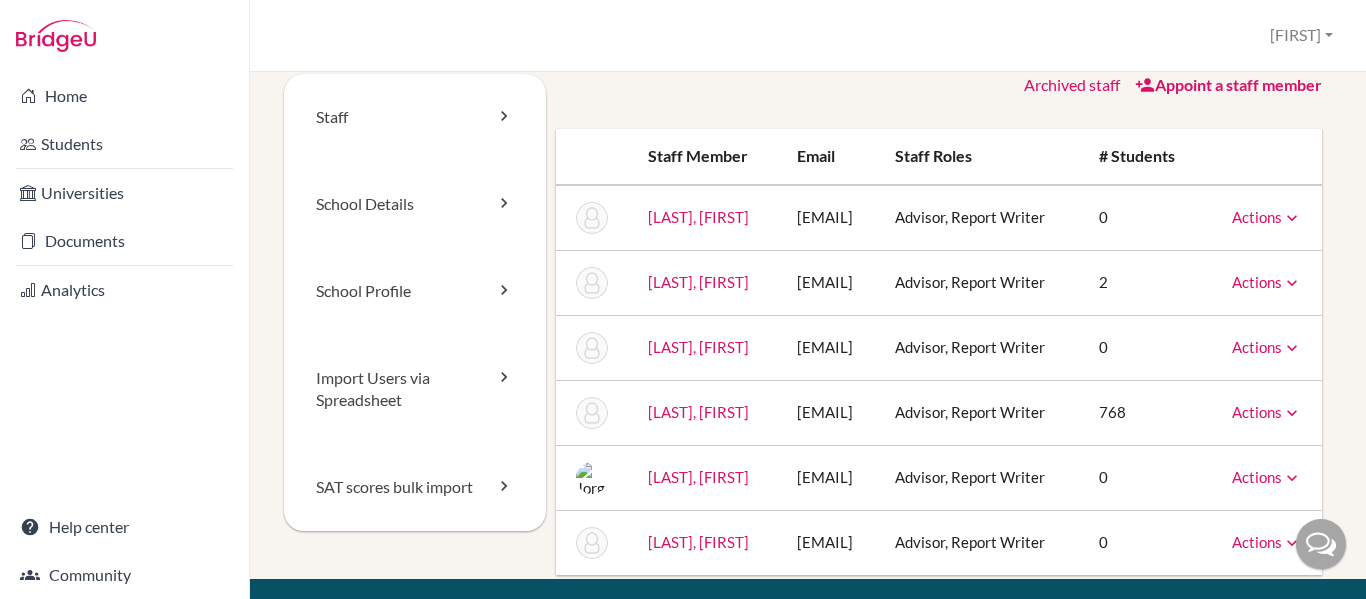 scroll, scrollTop: 0, scrollLeft: 0, axis: both 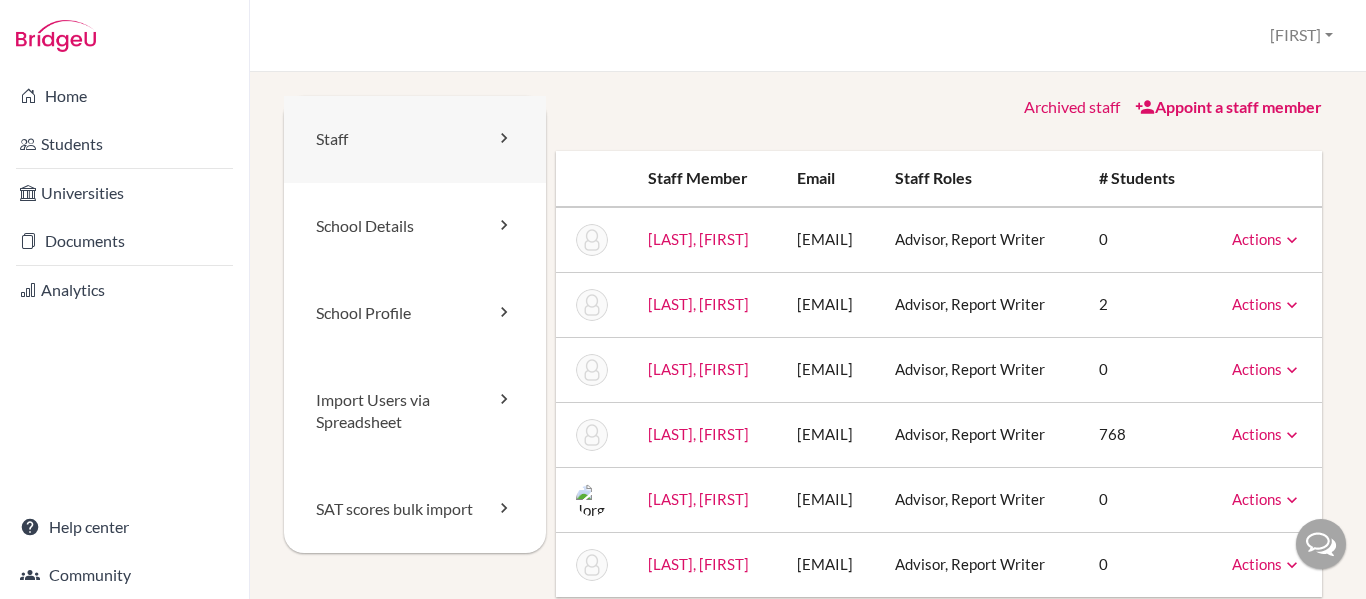 click on "Staff" at bounding box center [415, 139] 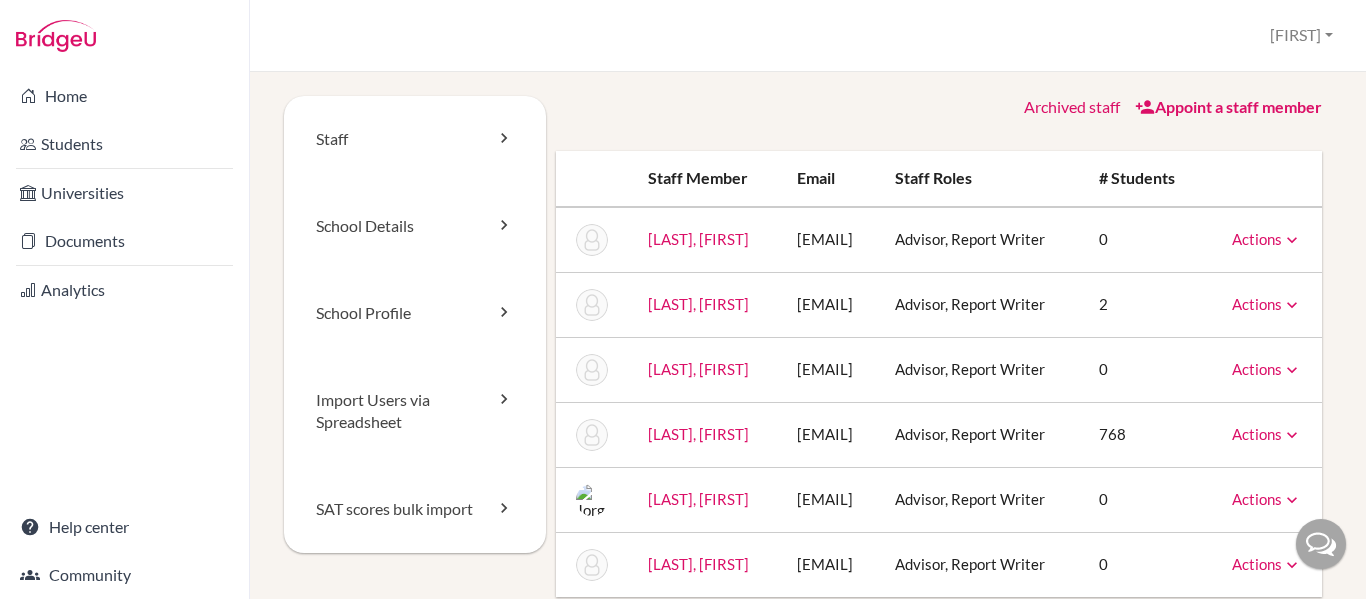 scroll, scrollTop: 0, scrollLeft: 0, axis: both 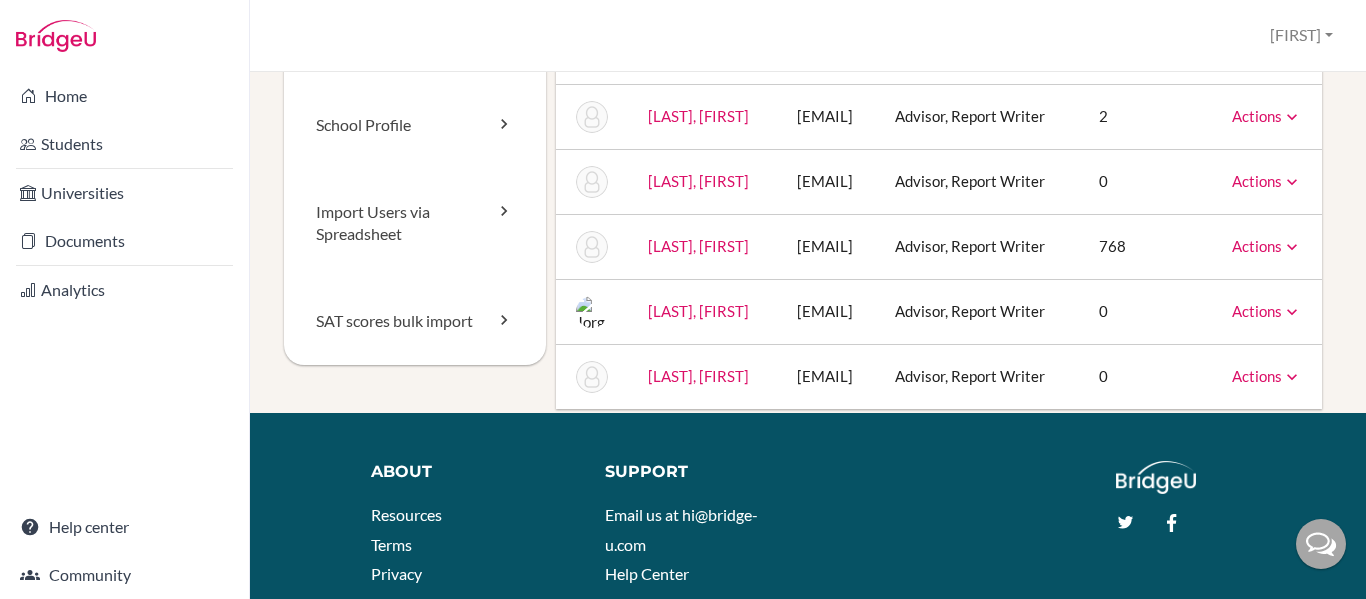click on "[LAST], [FIRST]" at bounding box center [698, 311] 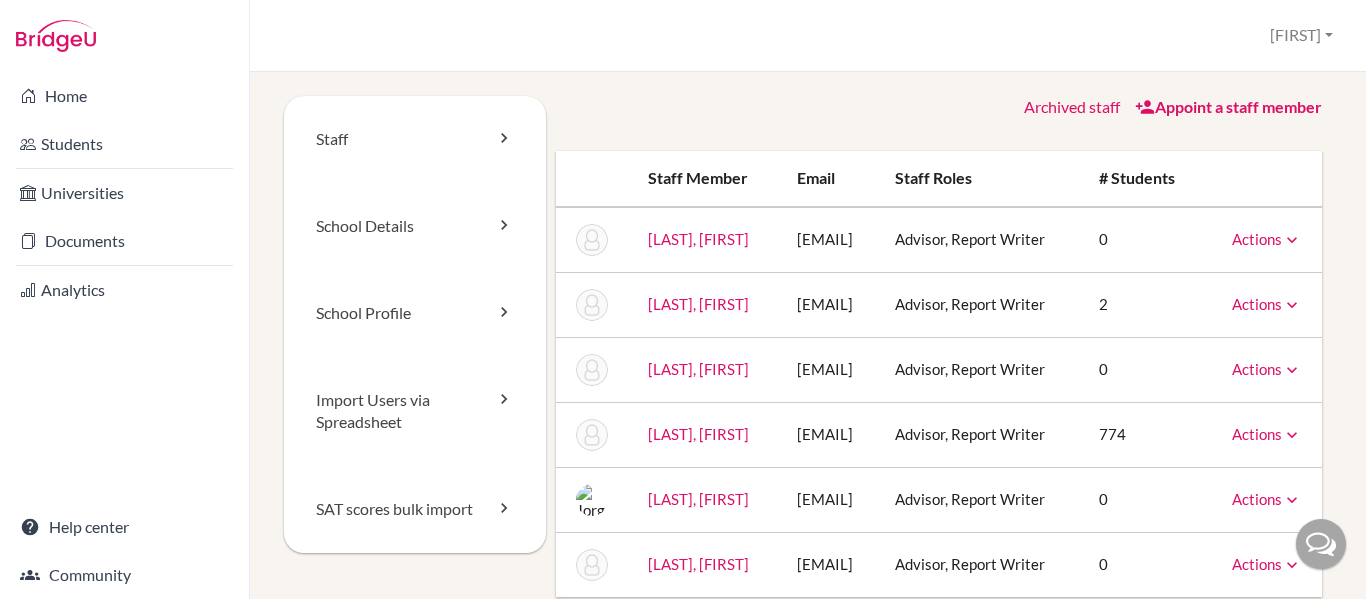 scroll, scrollTop: 0, scrollLeft: 0, axis: both 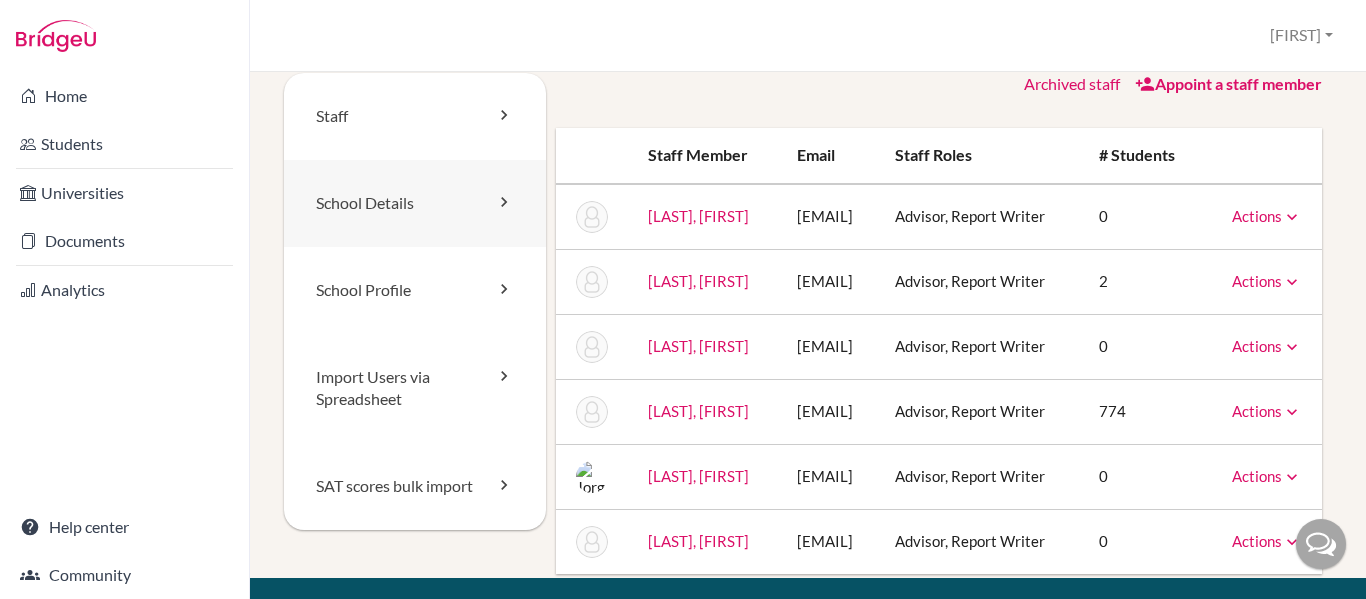 click on "School Details" at bounding box center (415, 203) 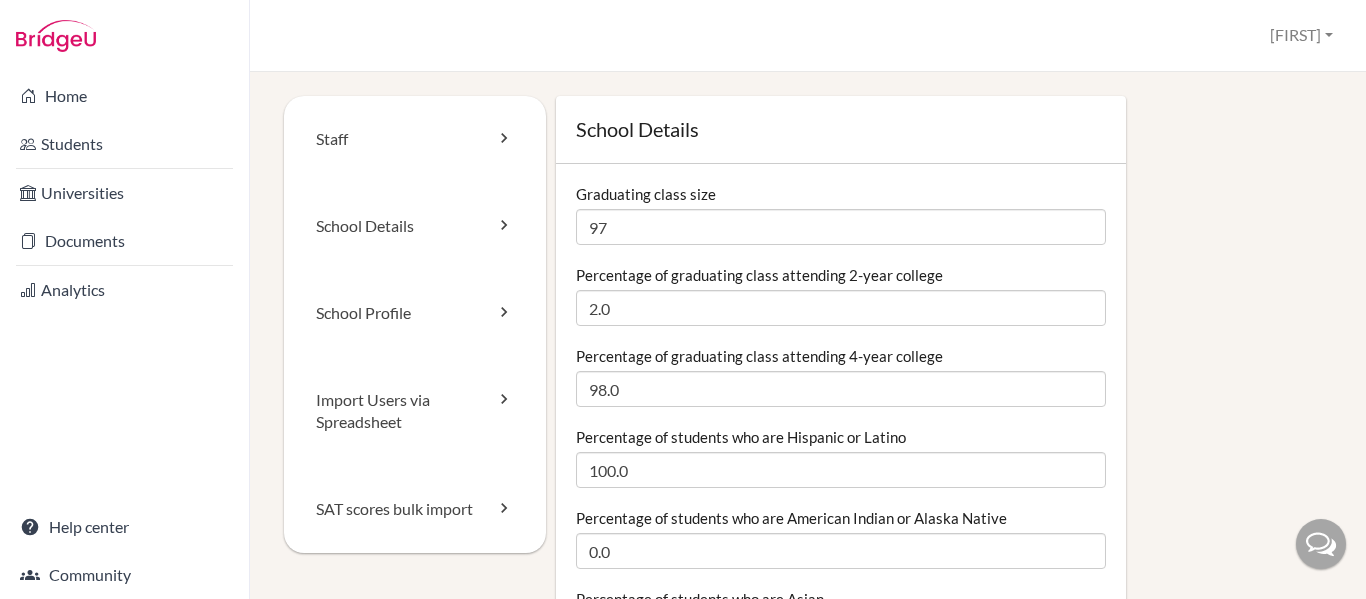 scroll, scrollTop: 0, scrollLeft: 0, axis: both 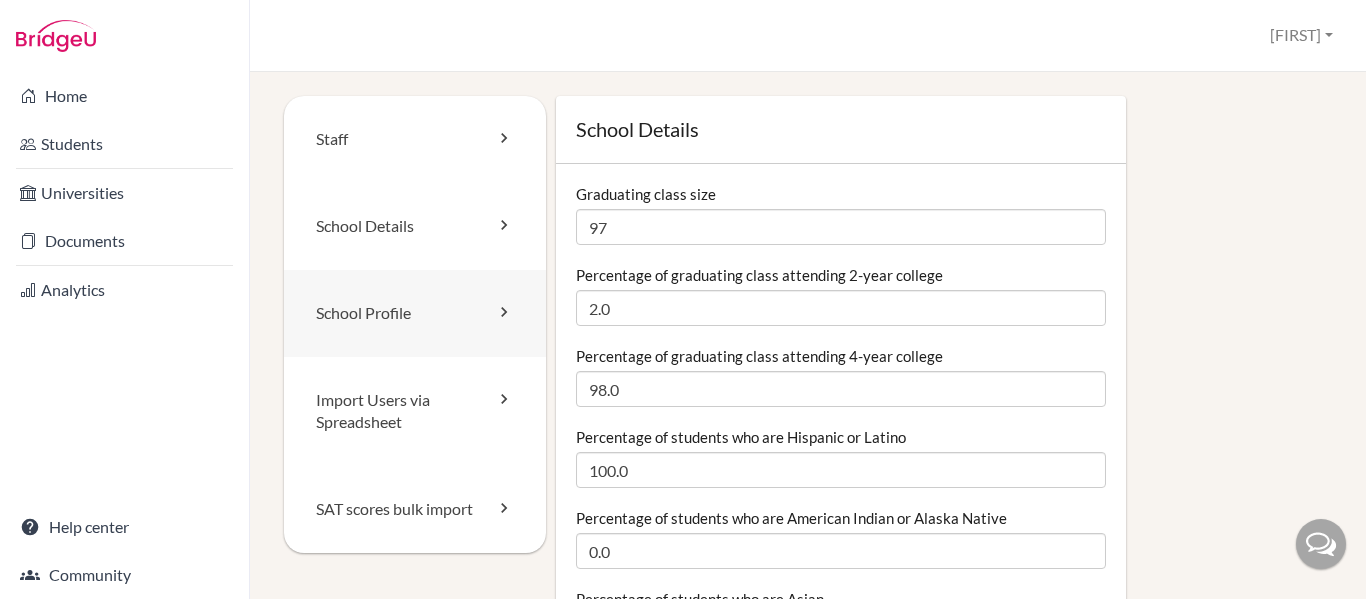 click on "School Profile" at bounding box center (415, 313) 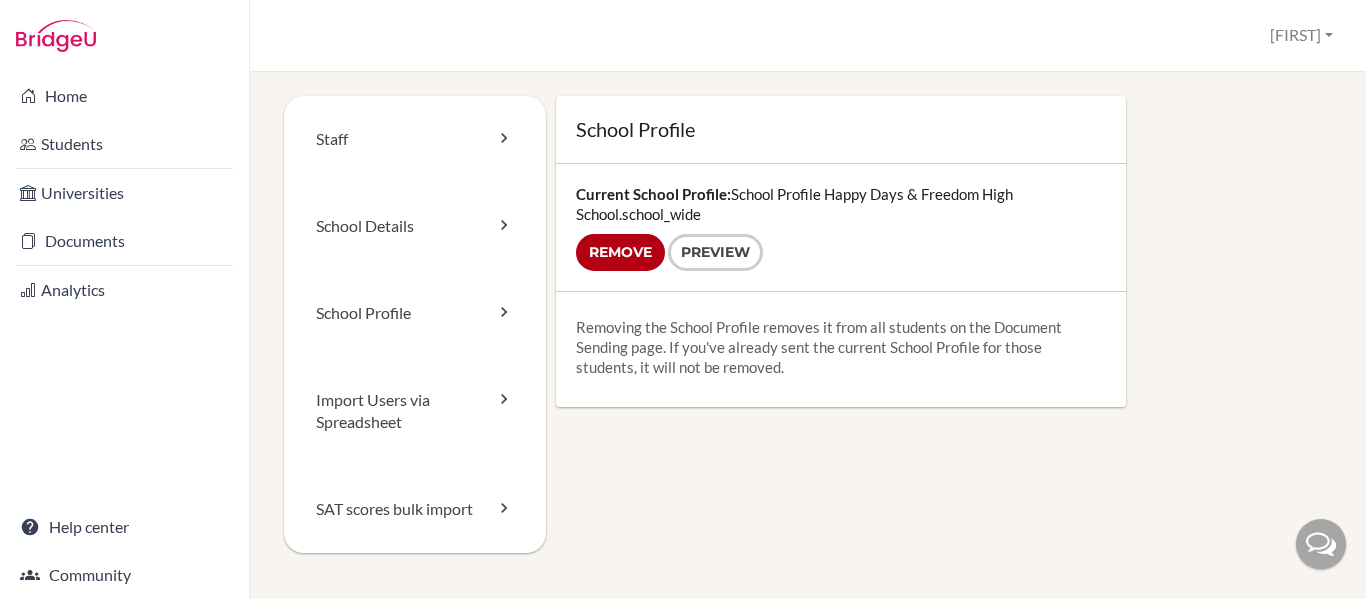 scroll, scrollTop: 0, scrollLeft: 0, axis: both 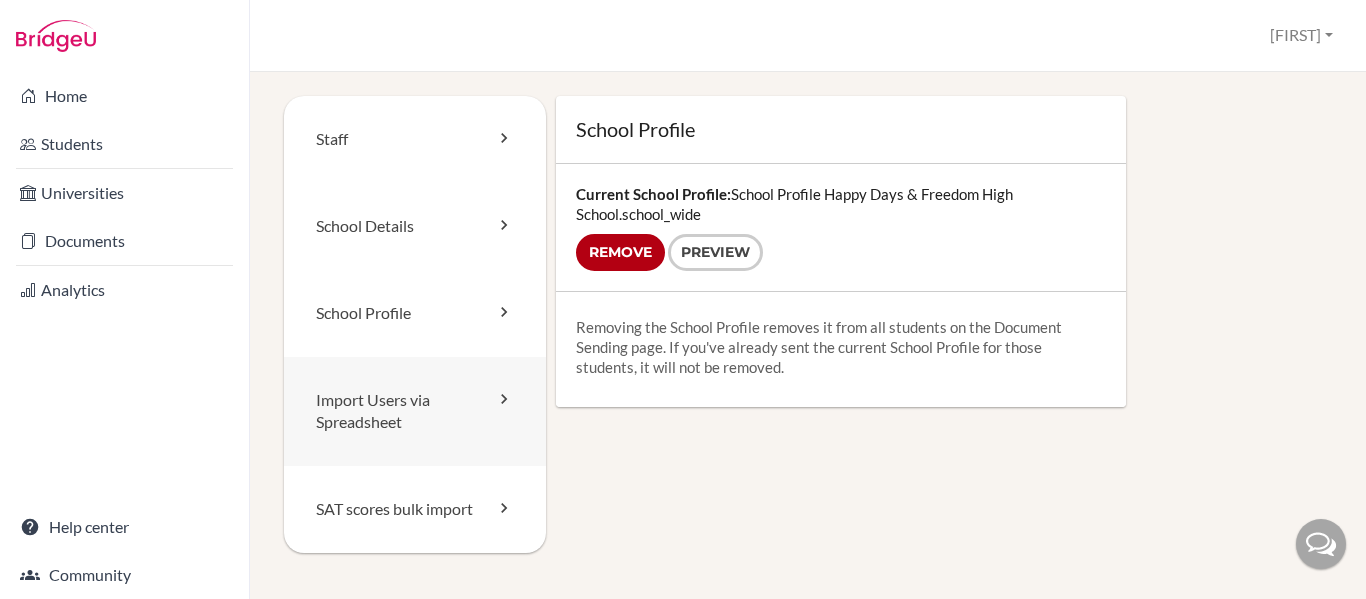 click on "Import Users via Spreadsheet" at bounding box center [415, 412] 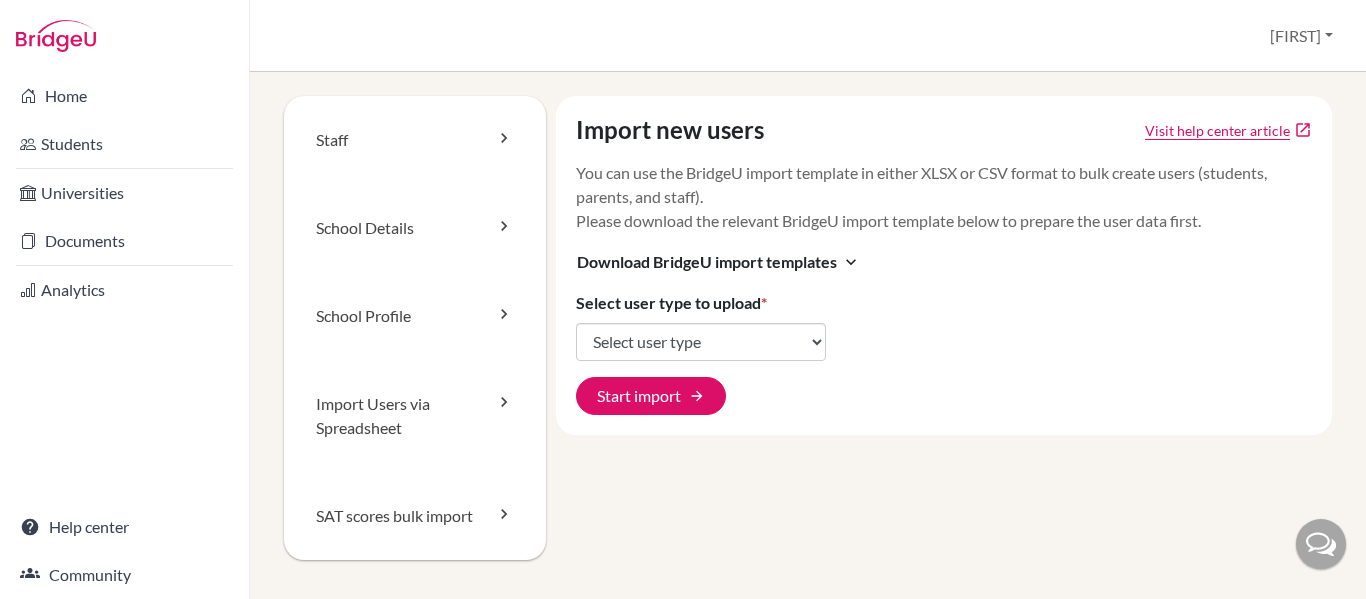 scroll, scrollTop: 0, scrollLeft: 0, axis: both 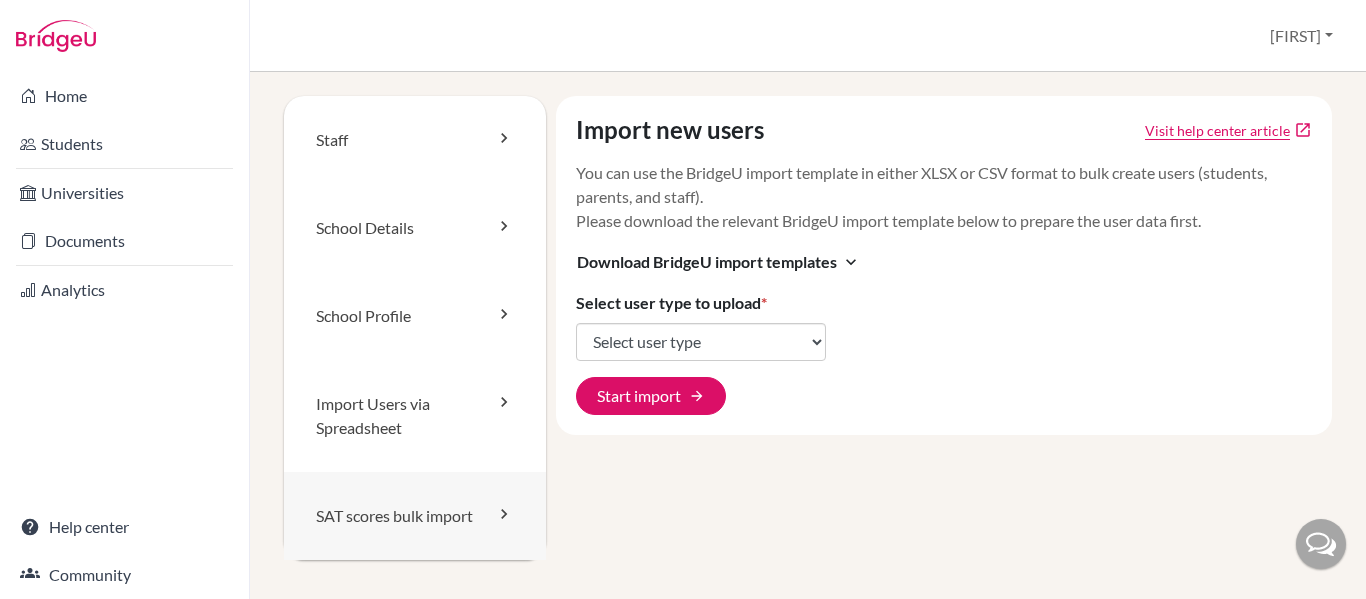 click on "SAT scores bulk import" at bounding box center (415, 516) 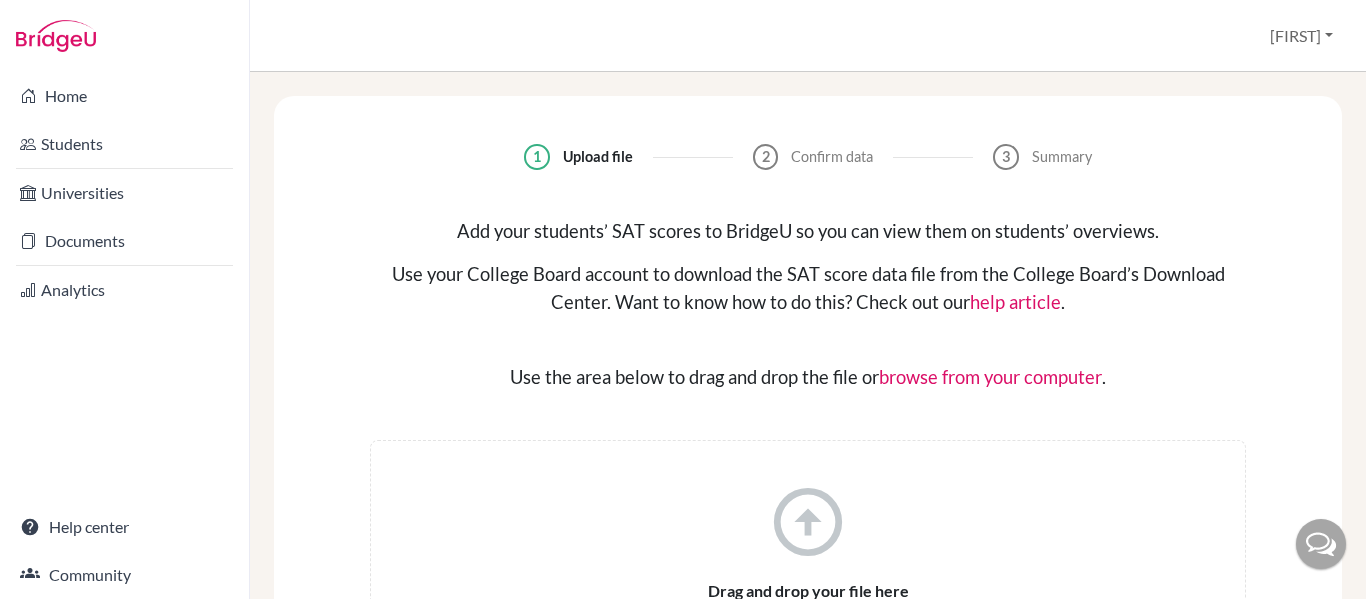 scroll, scrollTop: 0, scrollLeft: 0, axis: both 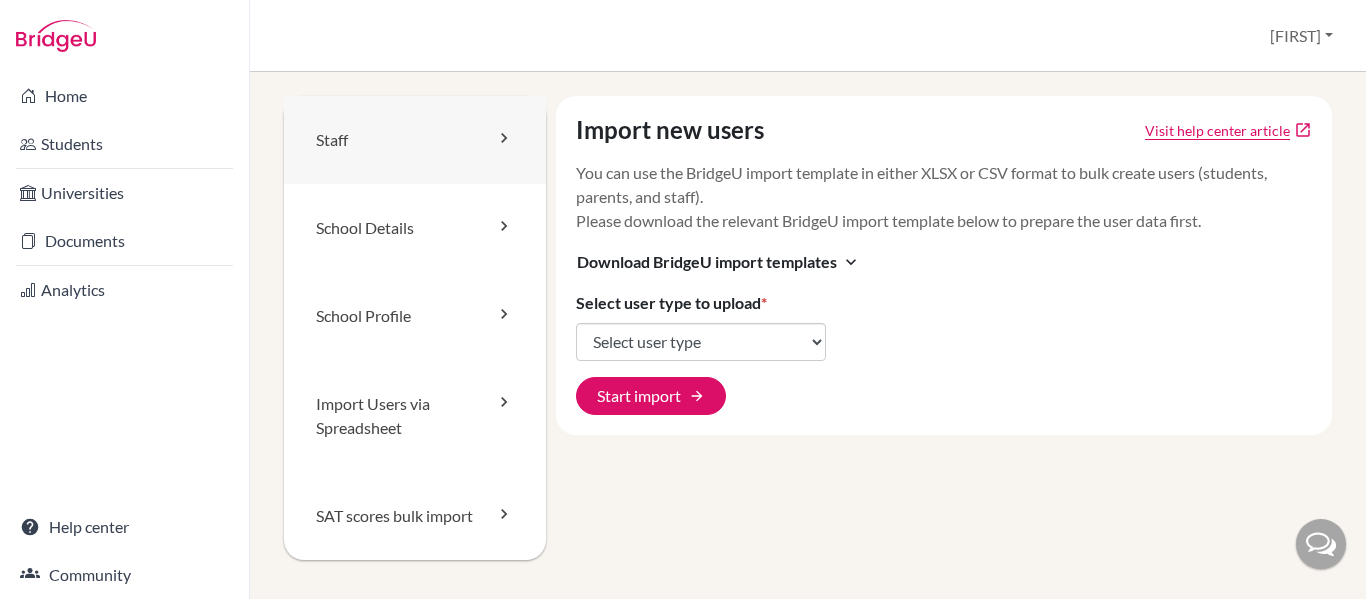 click on "Staff" at bounding box center (415, 140) 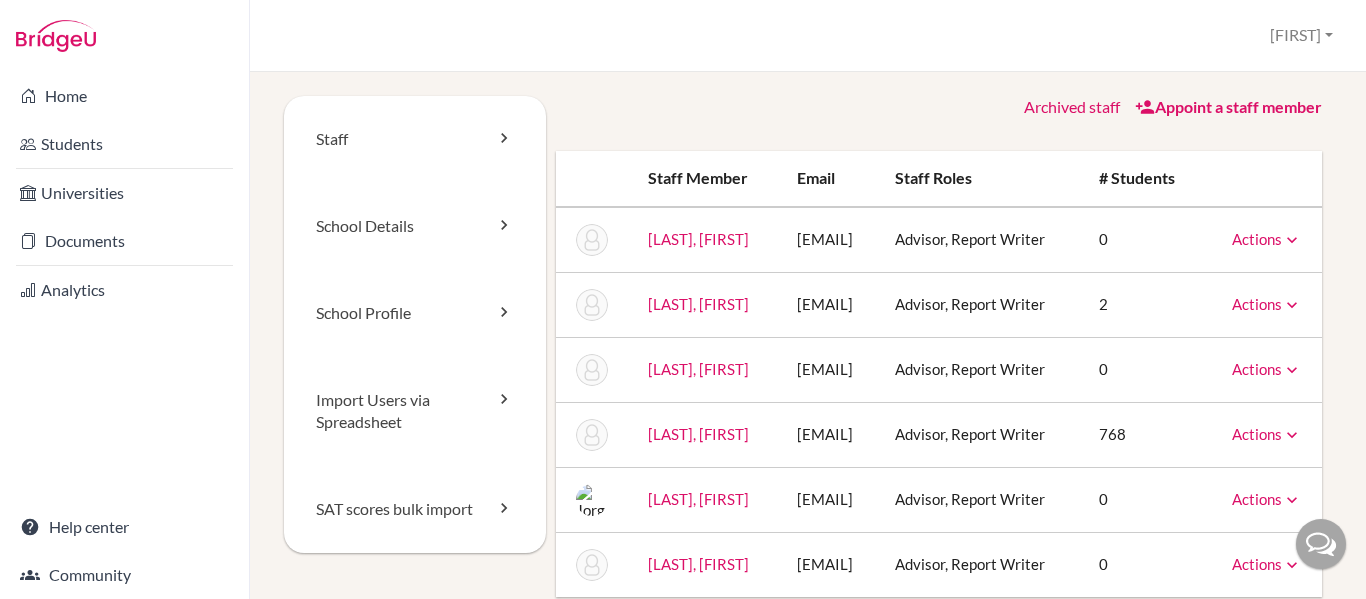 scroll, scrollTop: 0, scrollLeft: 0, axis: both 